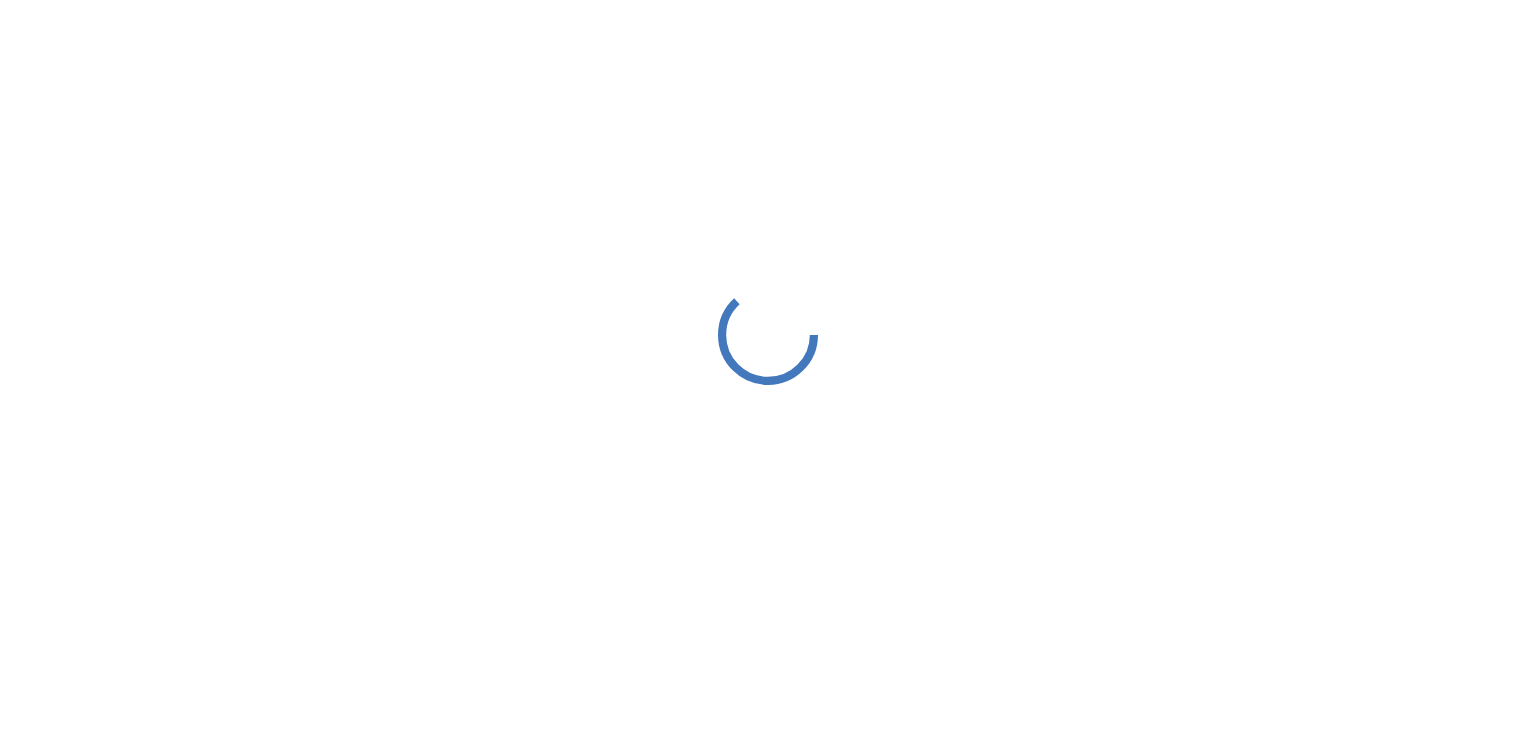 scroll, scrollTop: 0, scrollLeft: 0, axis: both 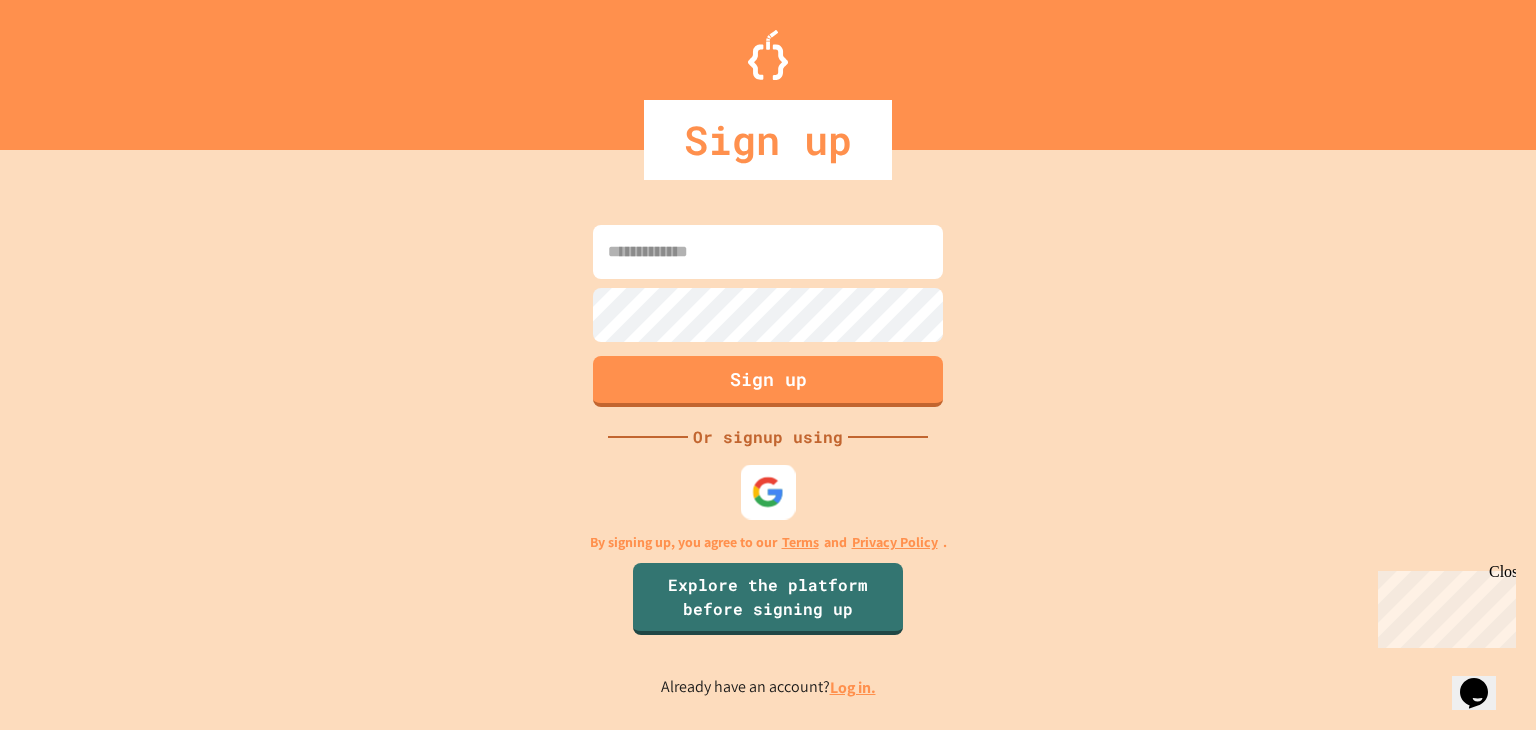 click at bounding box center [768, 492] 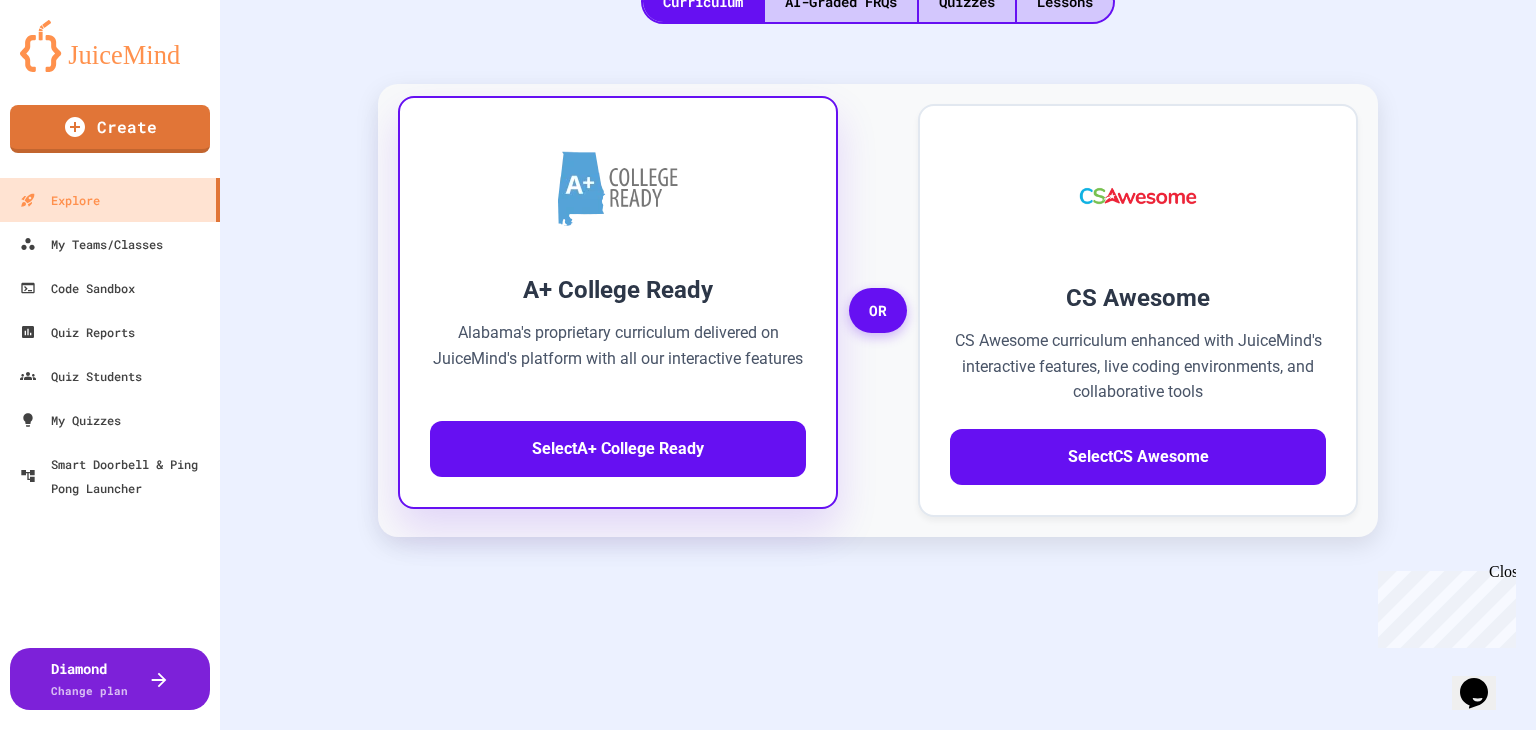 scroll, scrollTop: 582, scrollLeft: 0, axis: vertical 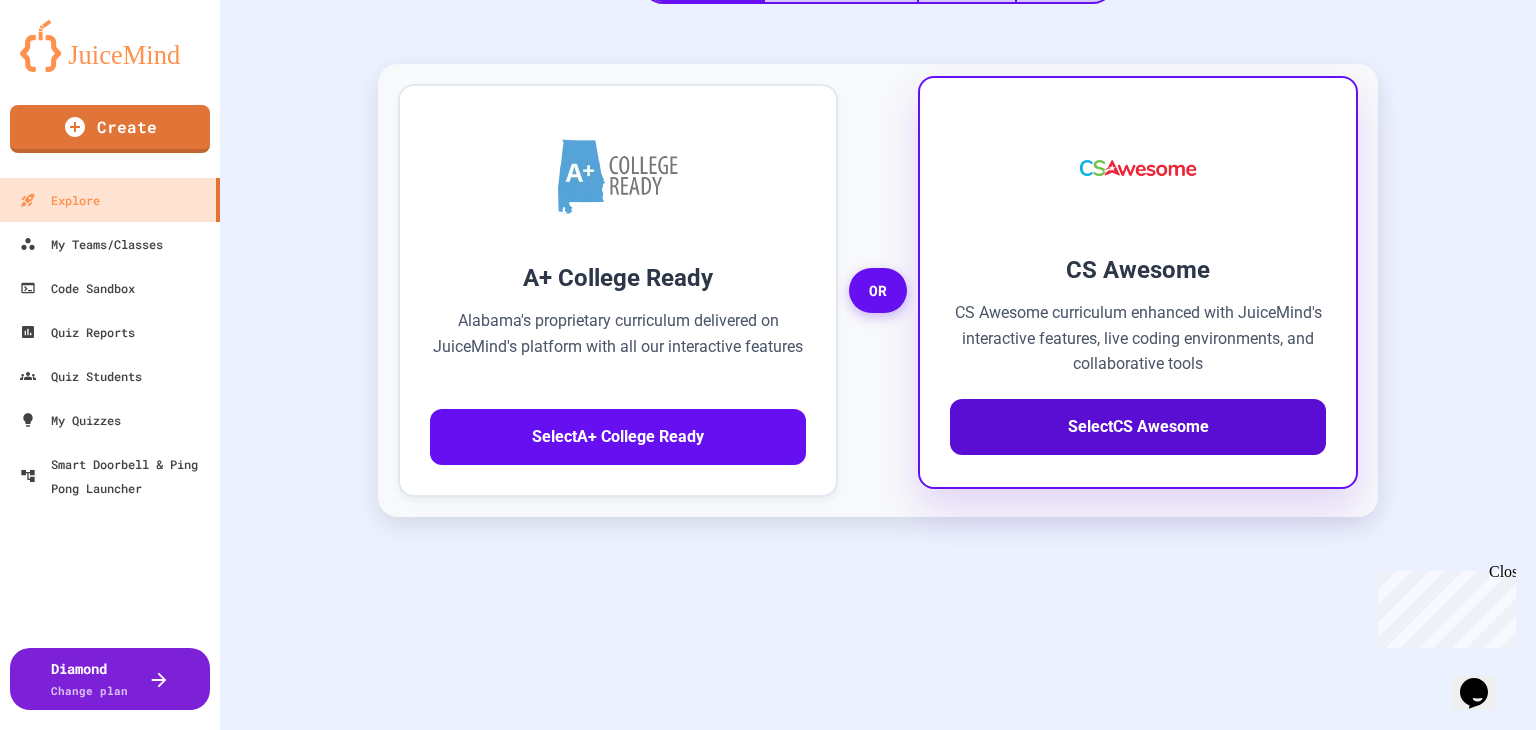 click on "Select  CS Awesome" at bounding box center (1138, 427) 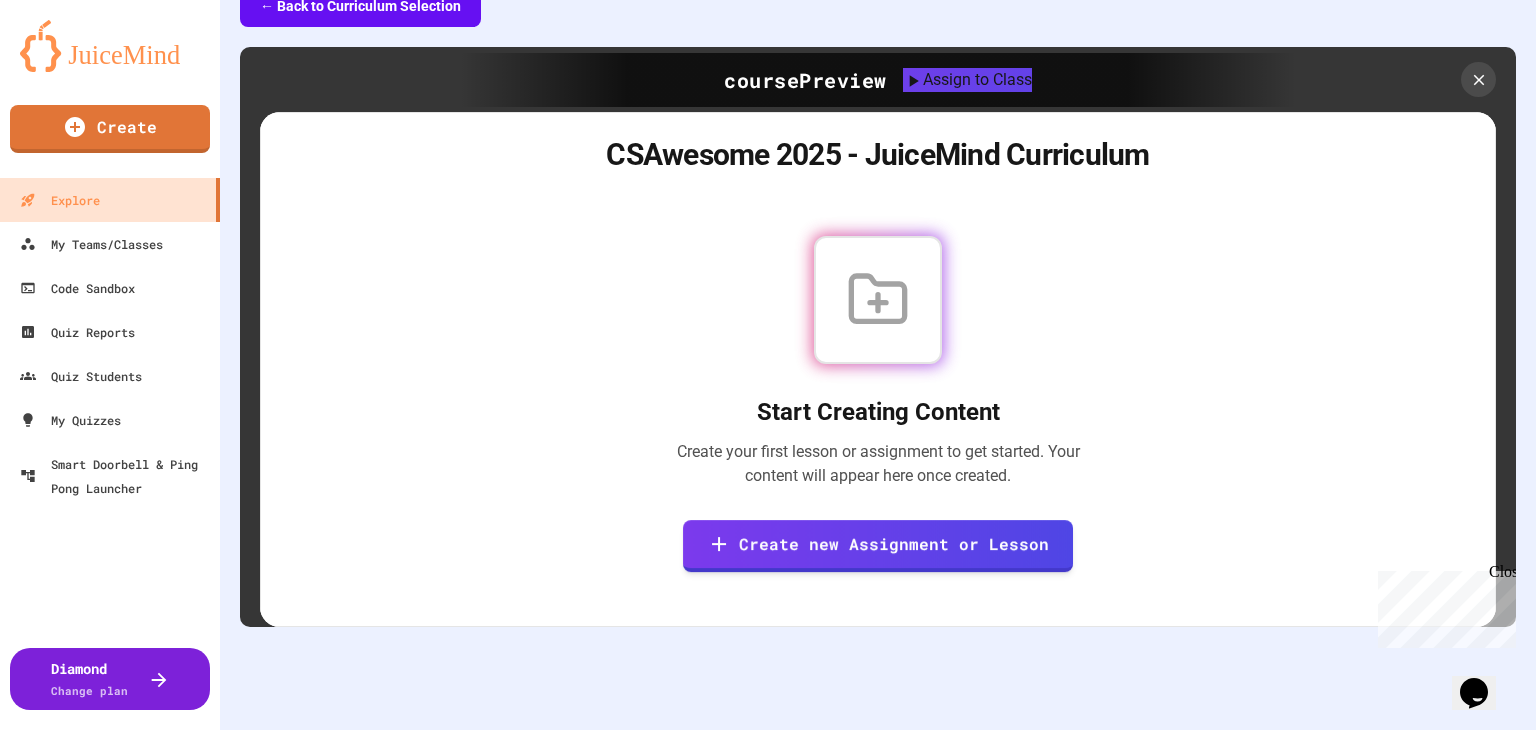 scroll, scrollTop: 620, scrollLeft: 0, axis: vertical 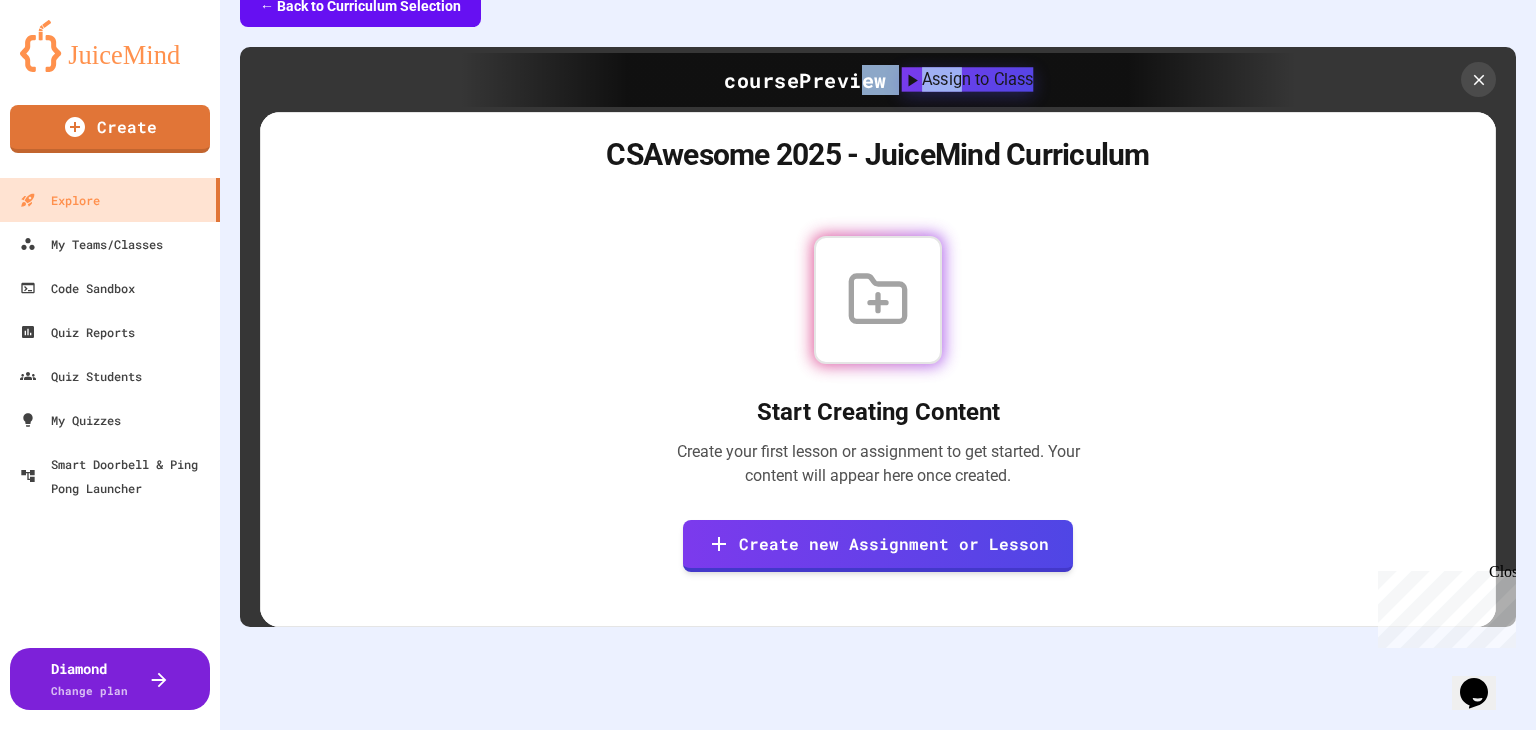 drag, startPoint x: 804, startPoint y: 95, endPoint x: 949, endPoint y: 89, distance: 145.12408 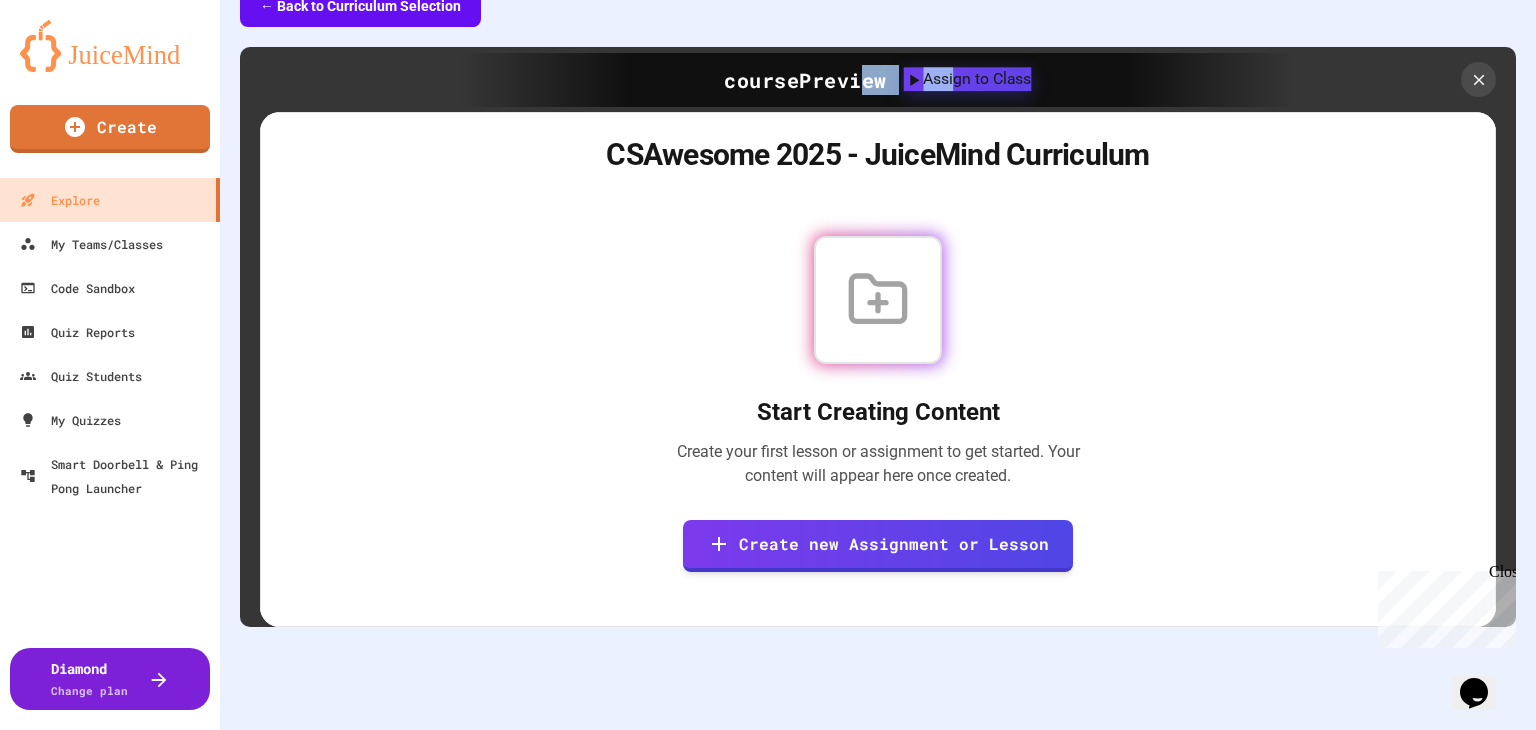 click on "Assign to Class" at bounding box center (967, 79) 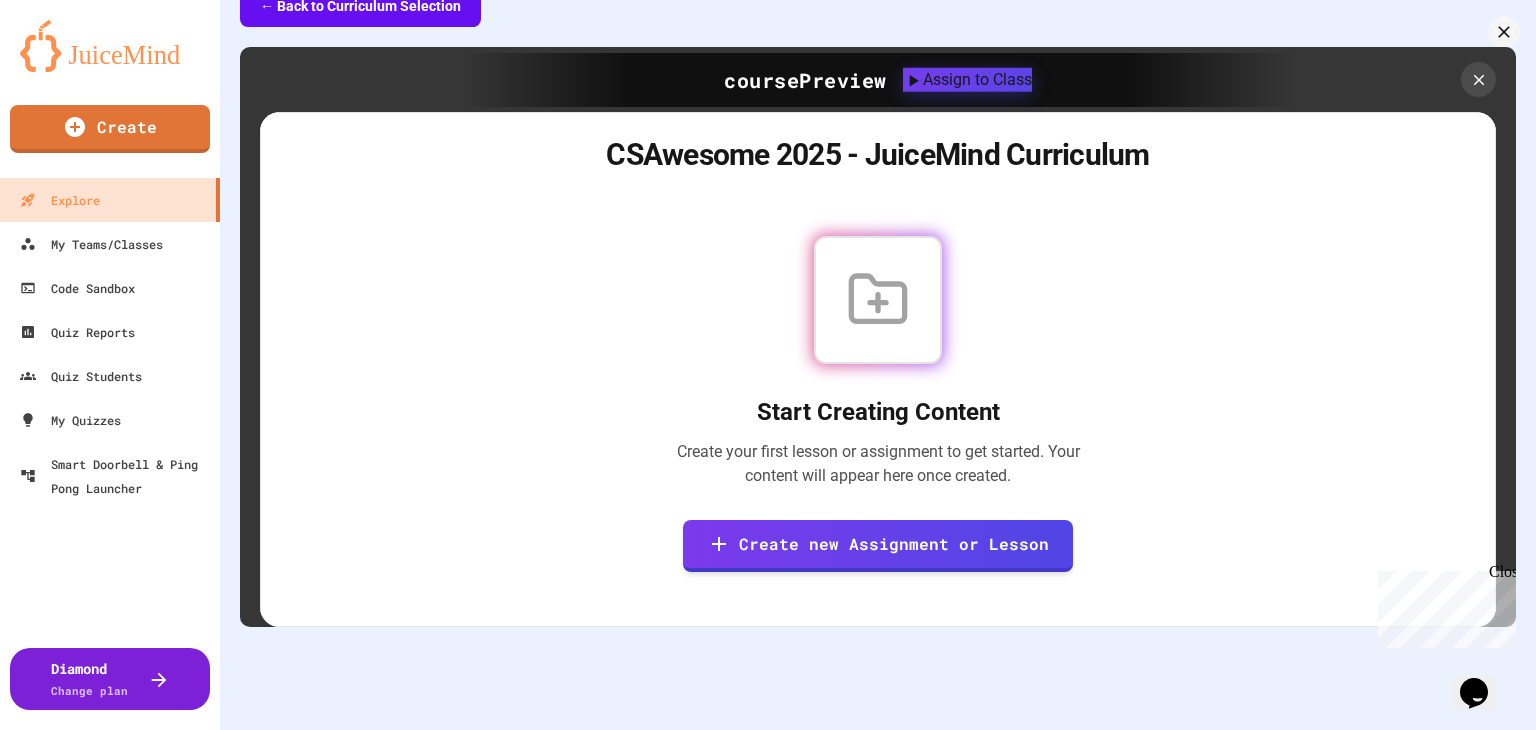 click on "**********" at bounding box center [80, 816] 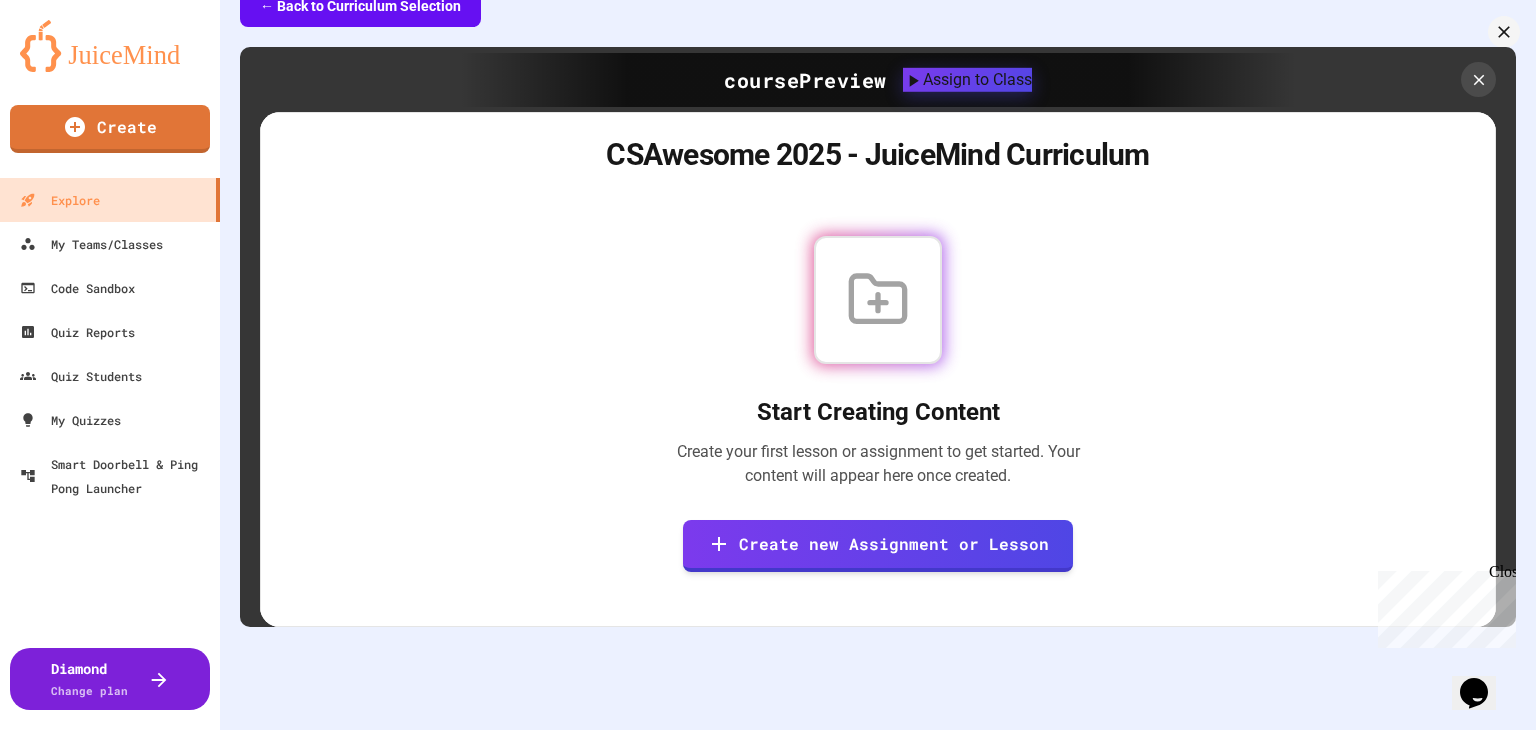 click on "**********" at bounding box center (80, 816) 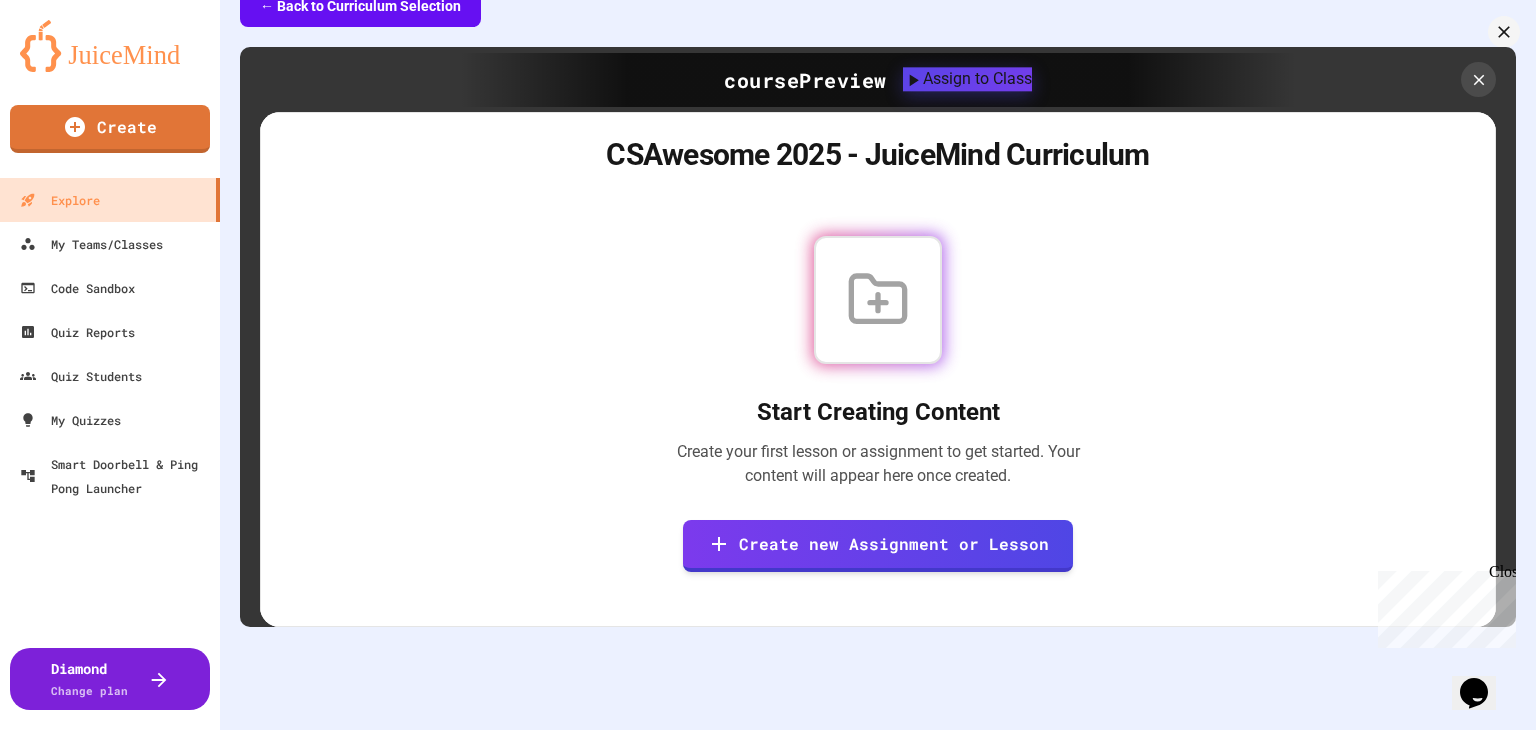 type on "**********" 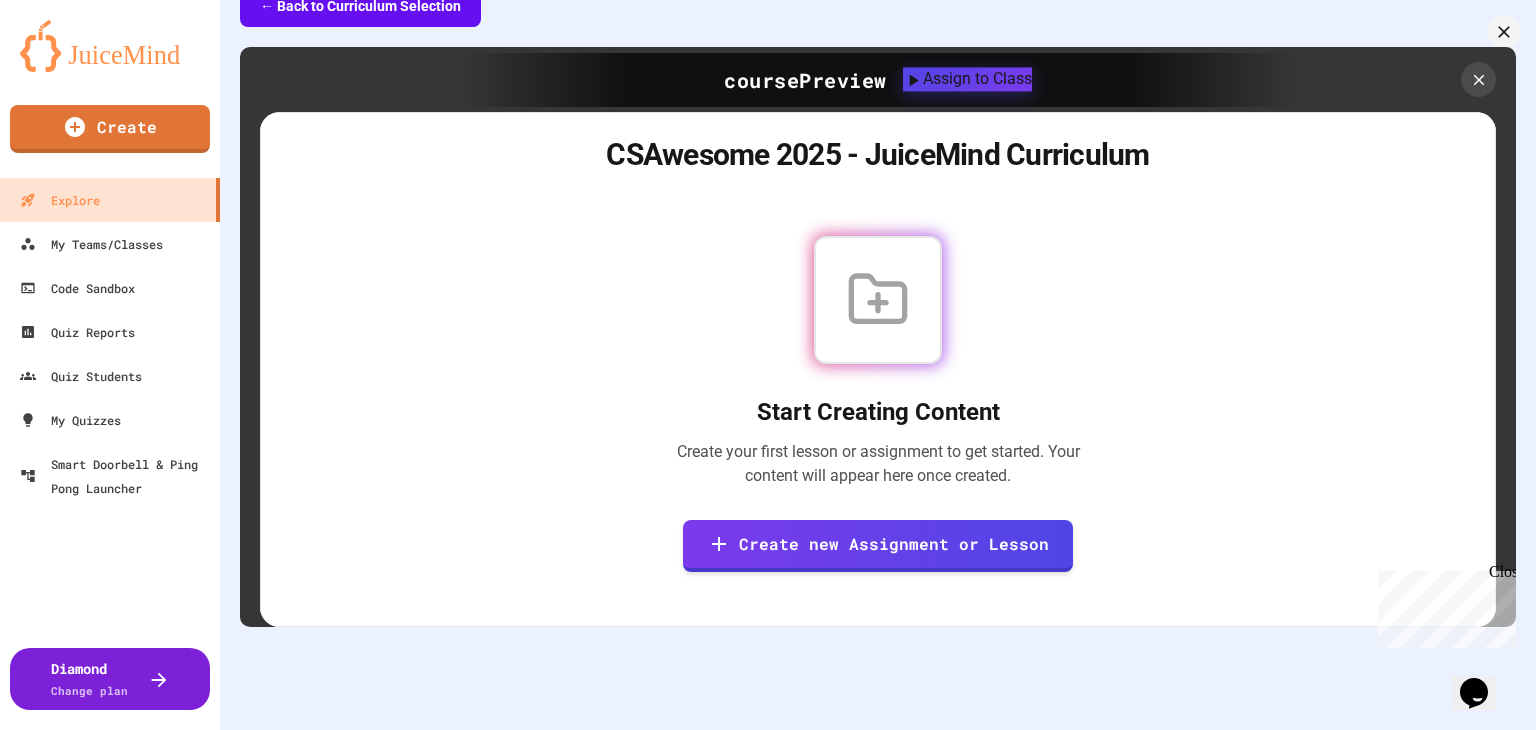 click on "Create Course" at bounding box center [97, 865] 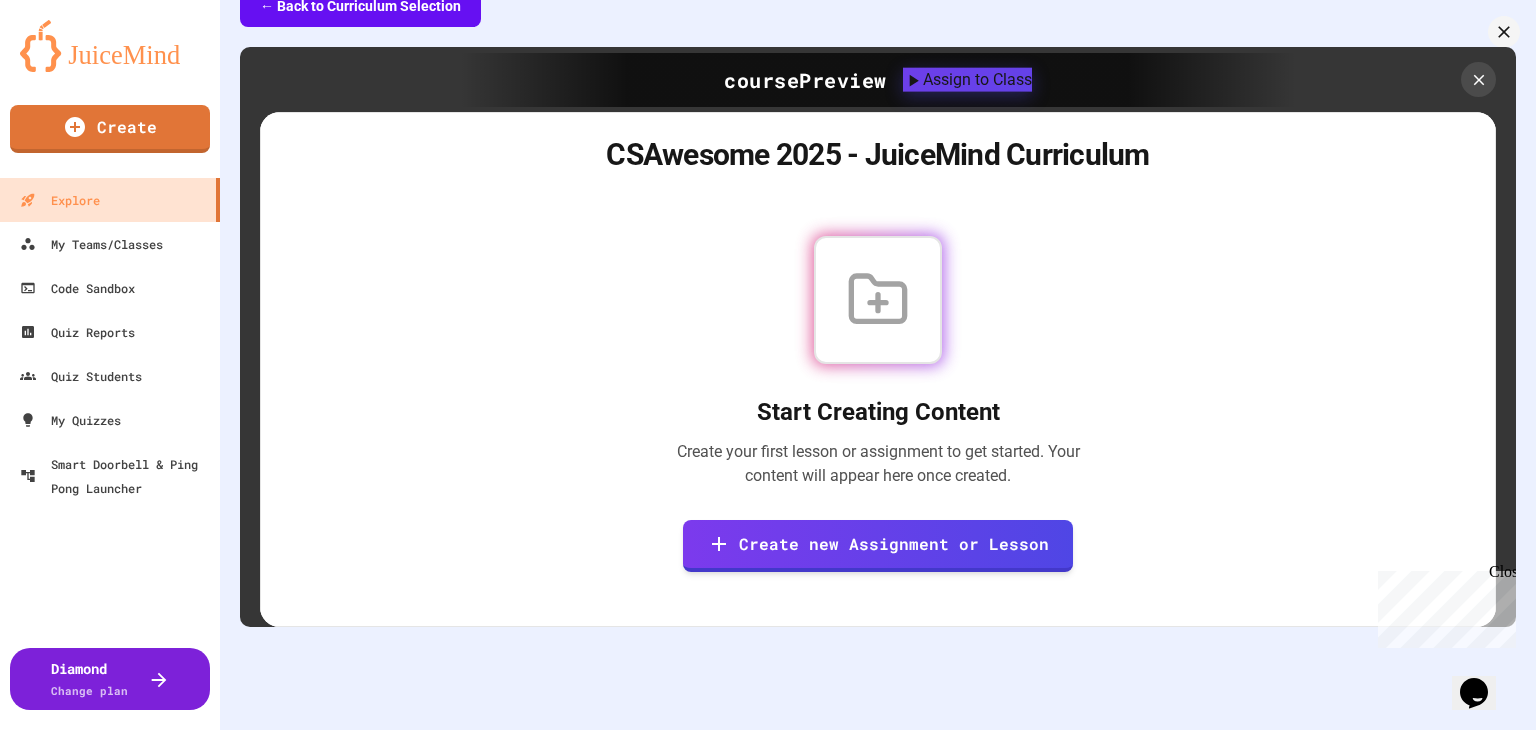 click on "5%" at bounding box center [768, 2288] 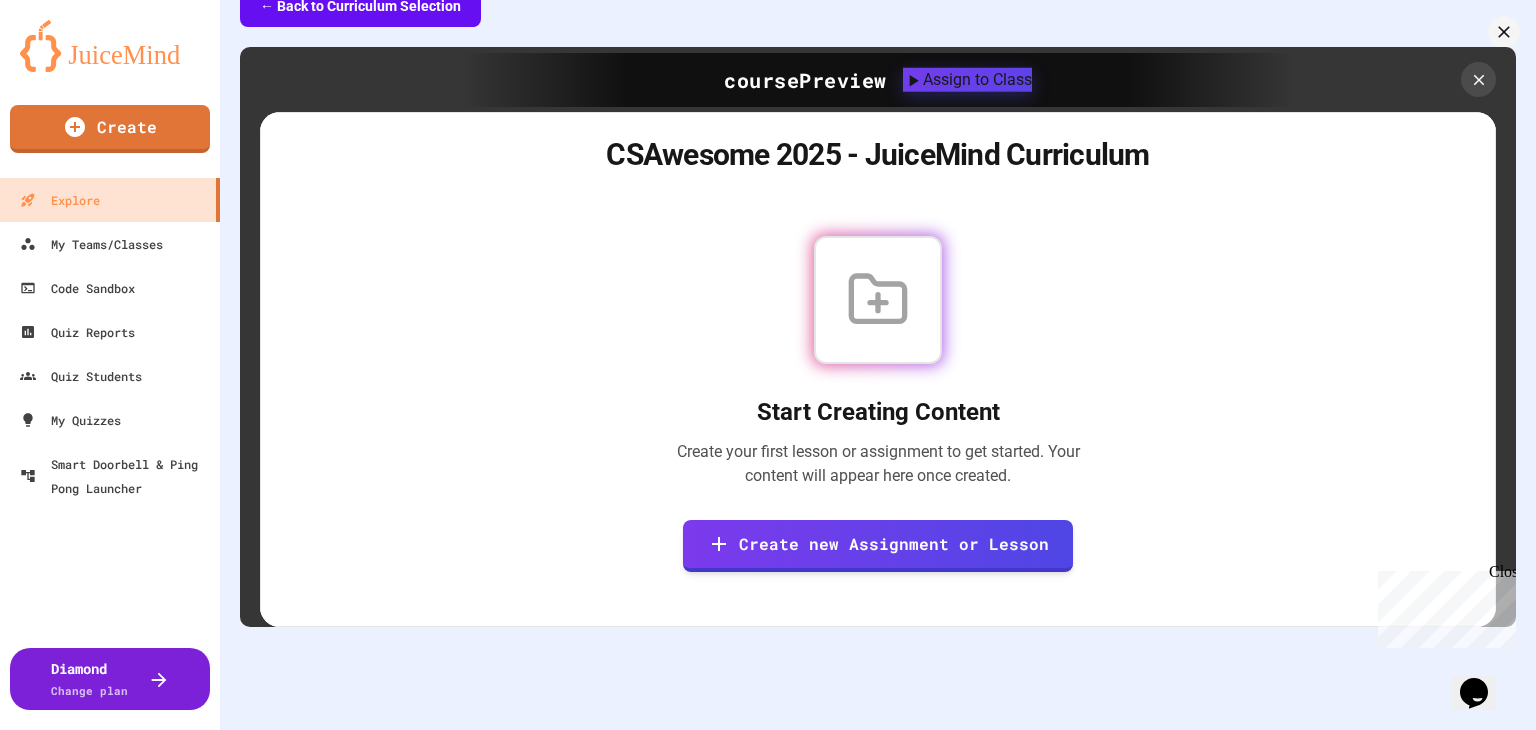 click on "8%" at bounding box center (768, 2288) 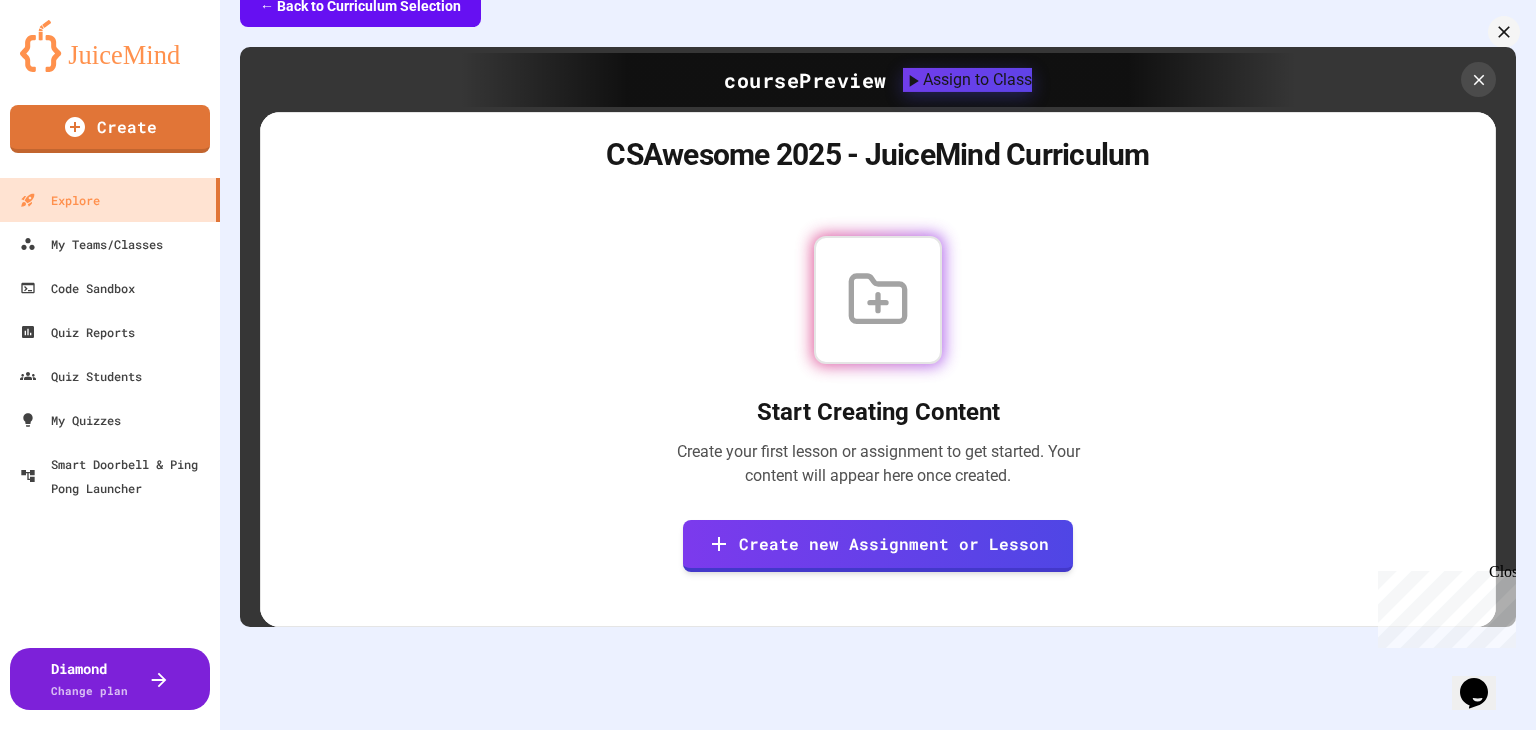 click on "16%" at bounding box center [768, 2288] 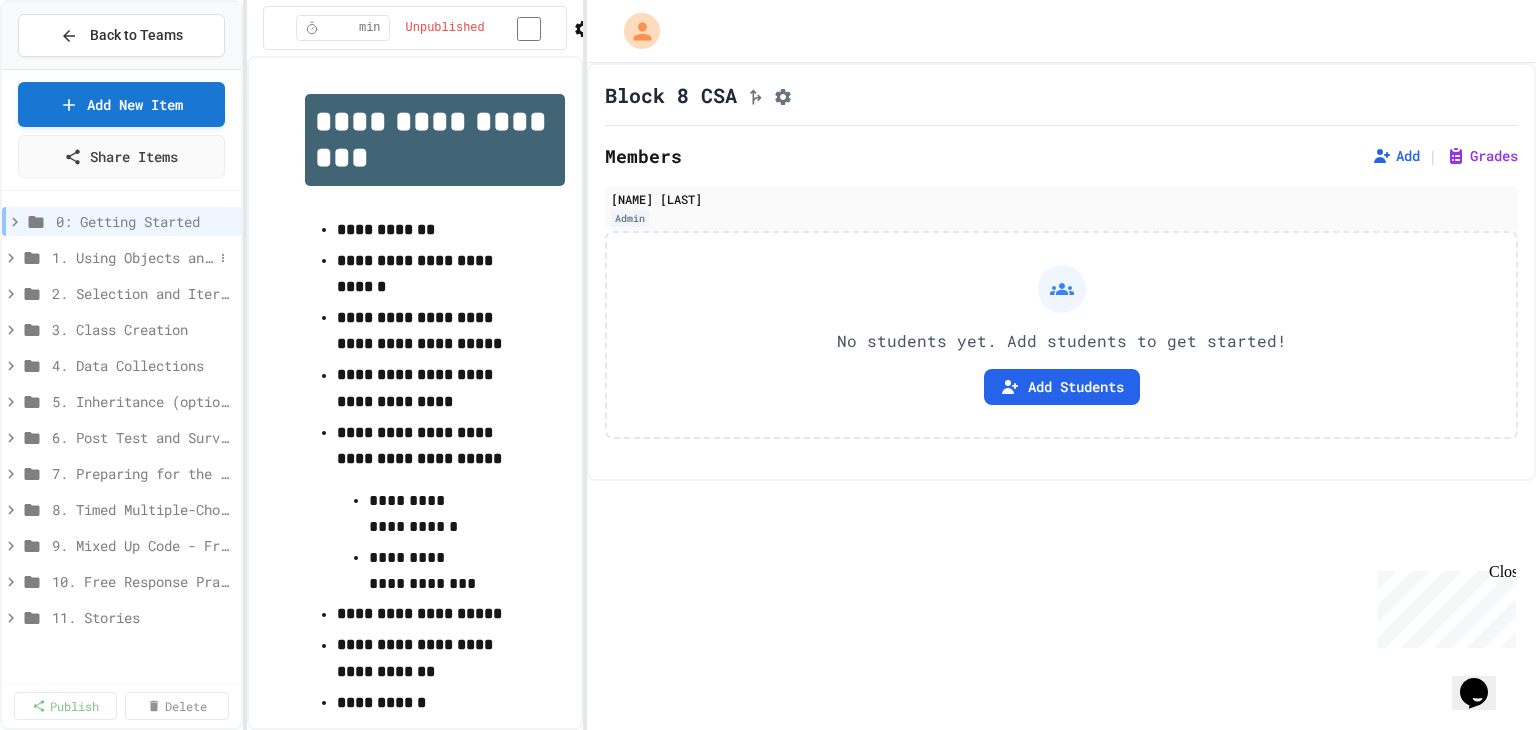 click on "1. Using Objects and Methods" at bounding box center (121, 257) 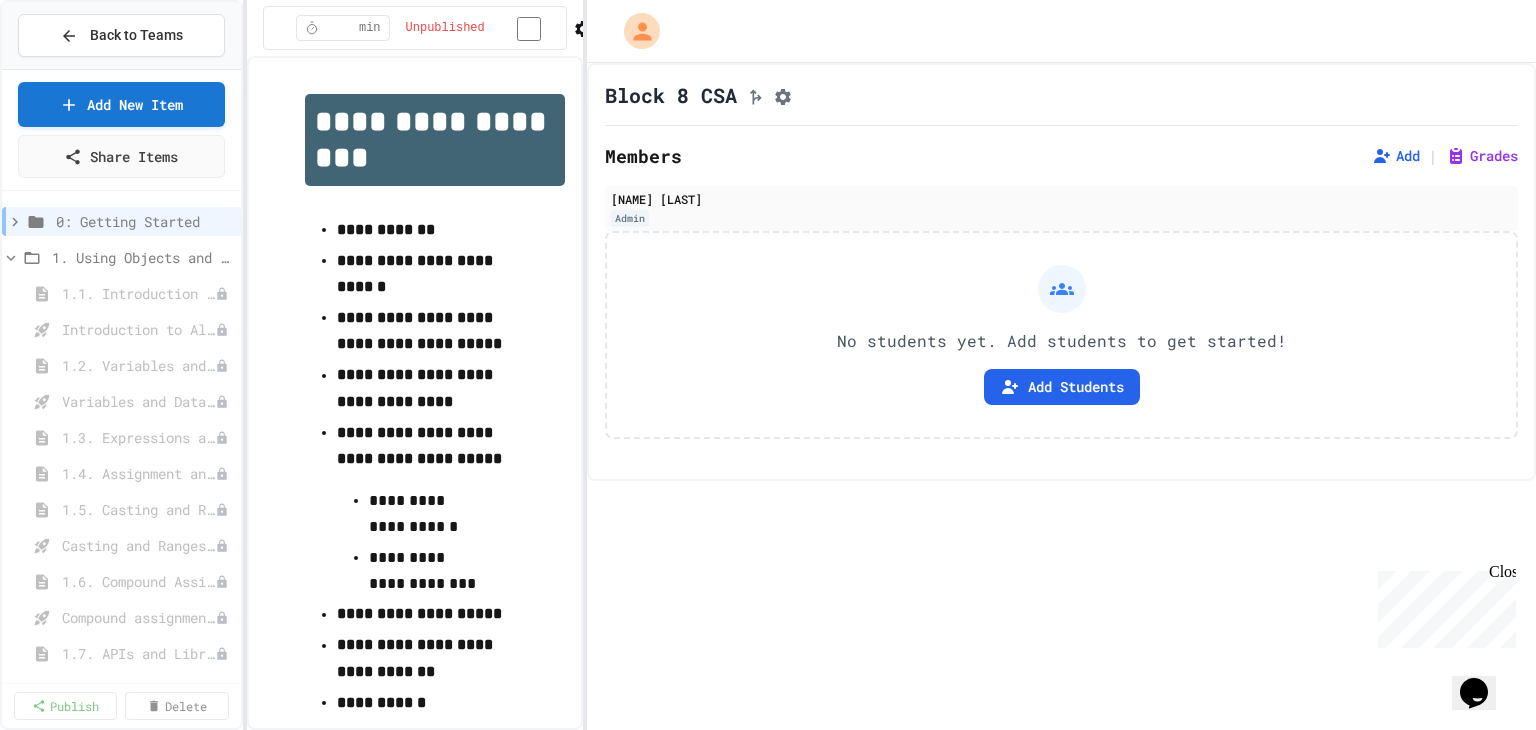 click on "**********" at bounding box center (386, 229) 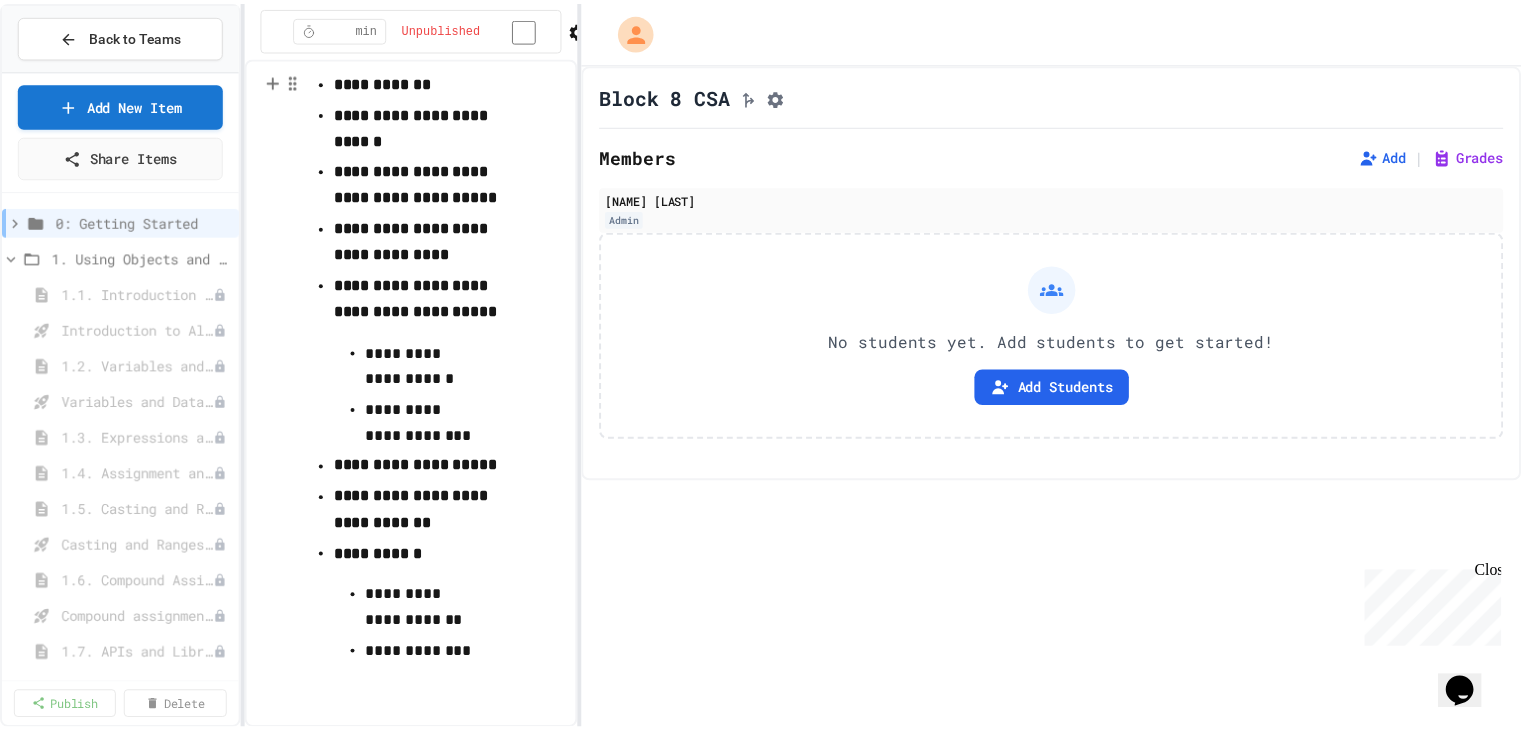scroll, scrollTop: 0, scrollLeft: 0, axis: both 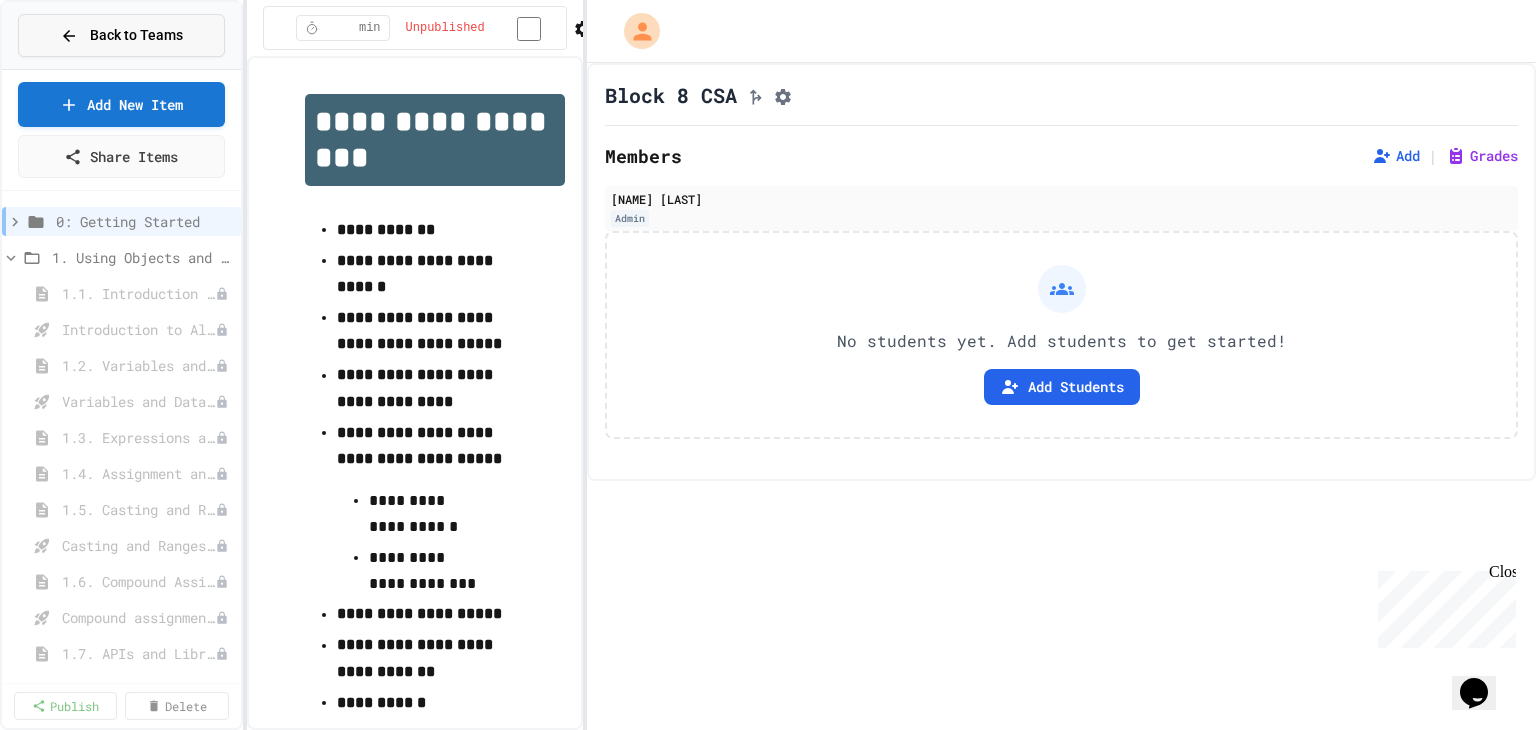 click on "Back to Teams" at bounding box center (121, 35) 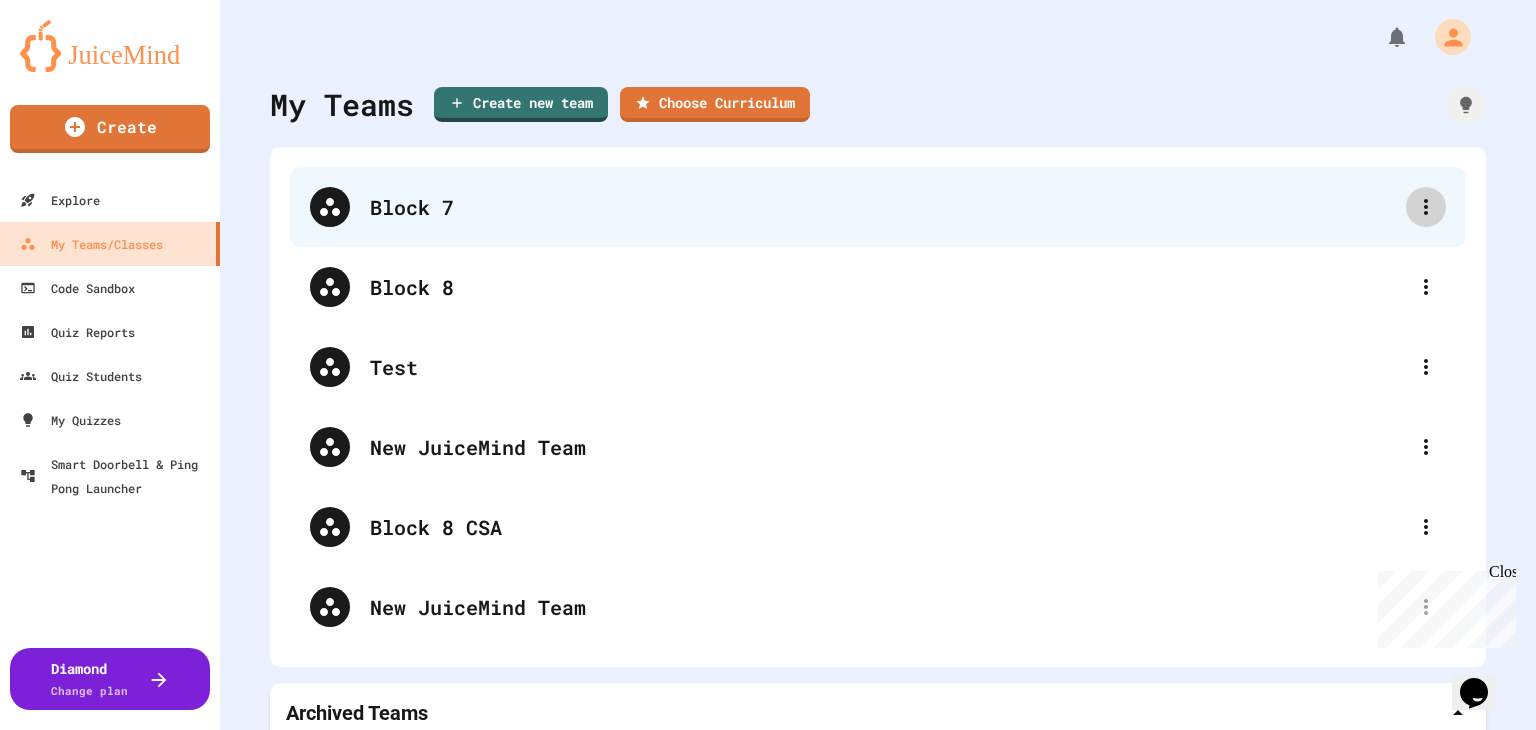 click at bounding box center (1426, 207) 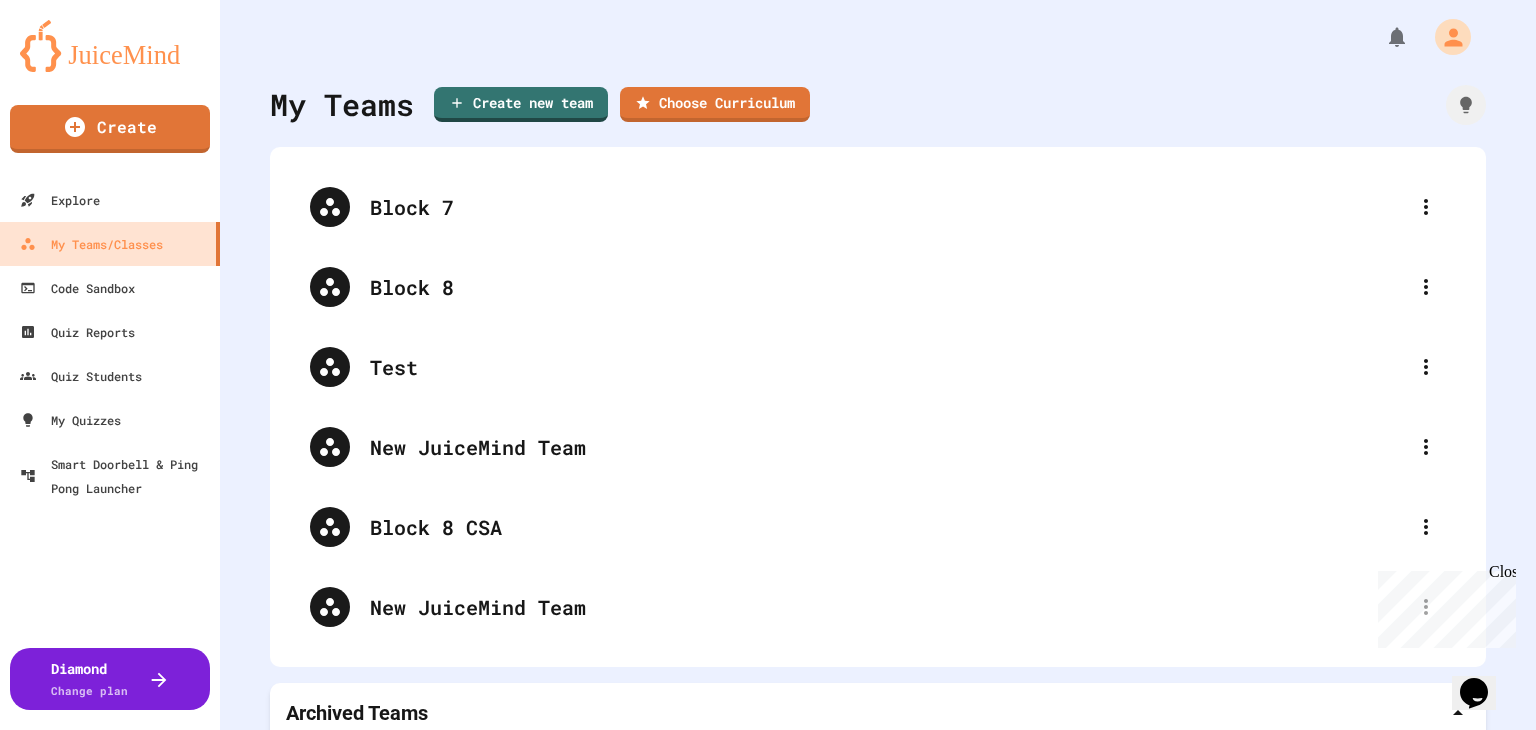 click on "Archive Team" at bounding box center [778, 896] 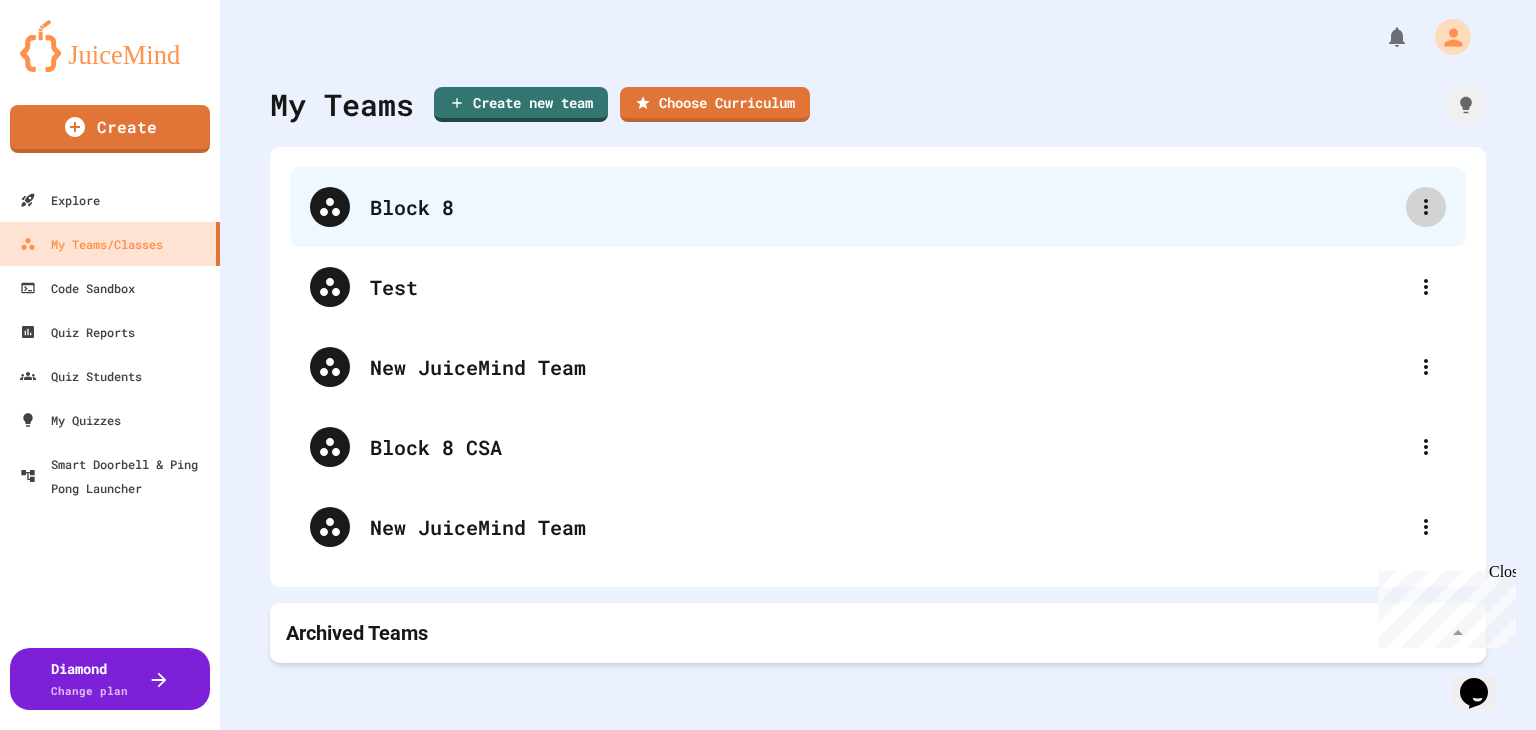 click 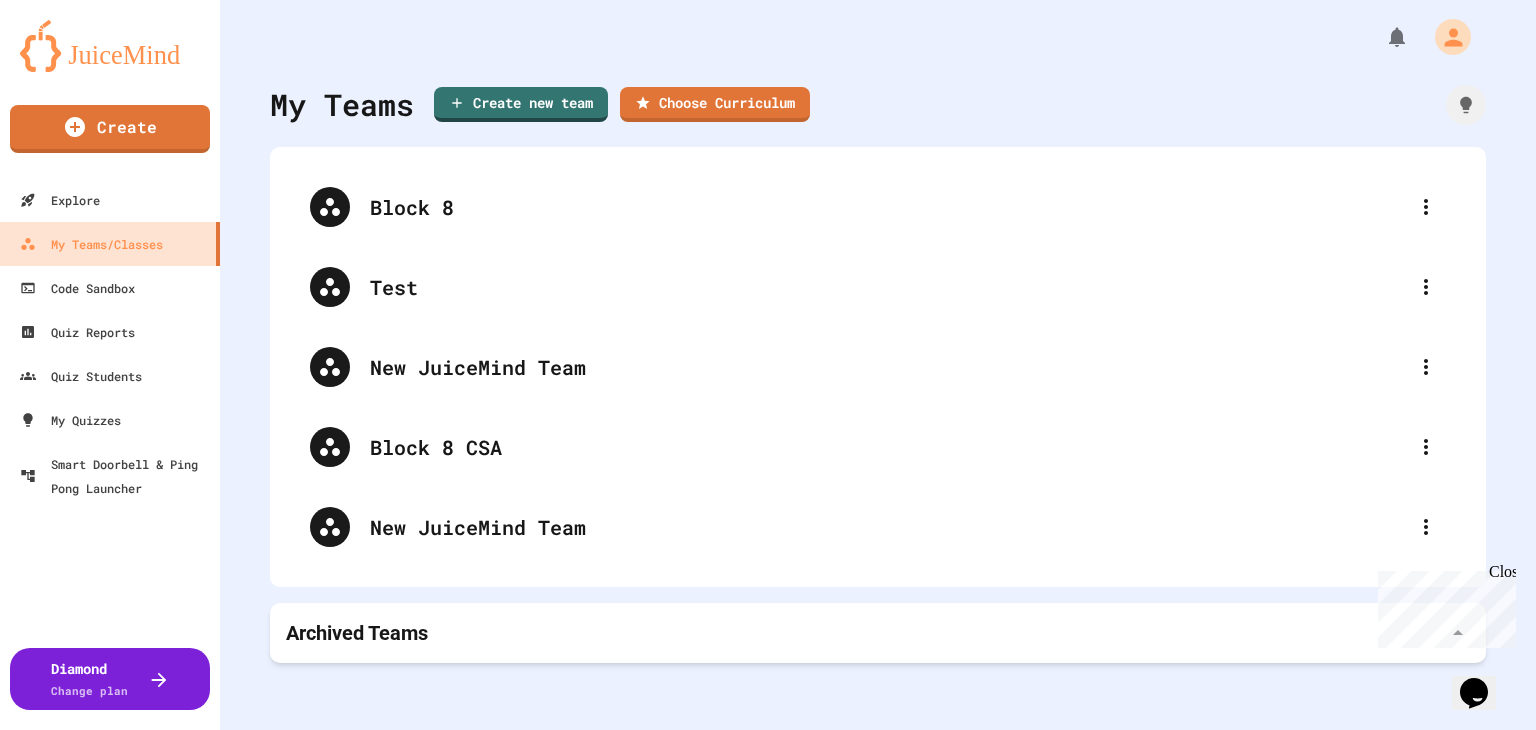 click at bounding box center (778, 880) 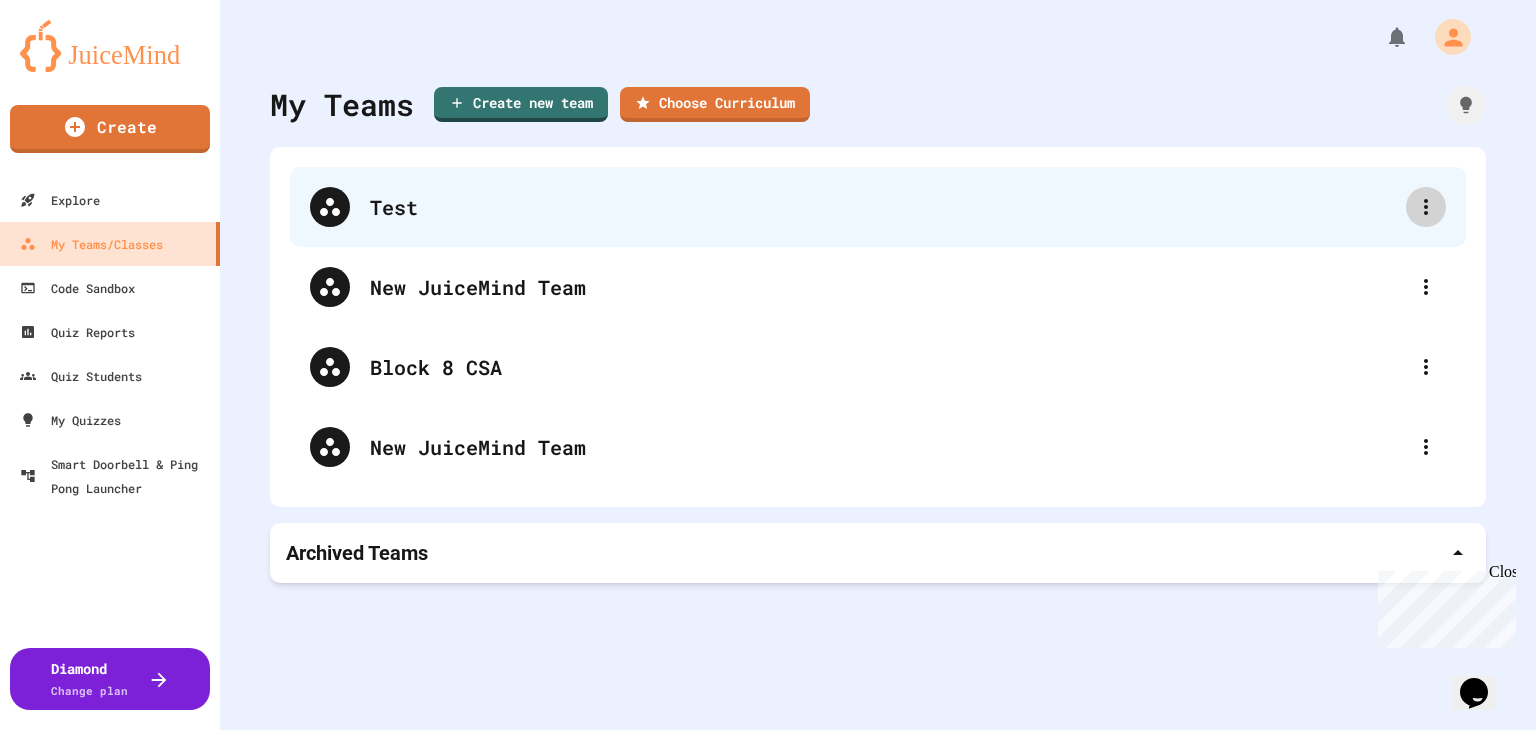 click 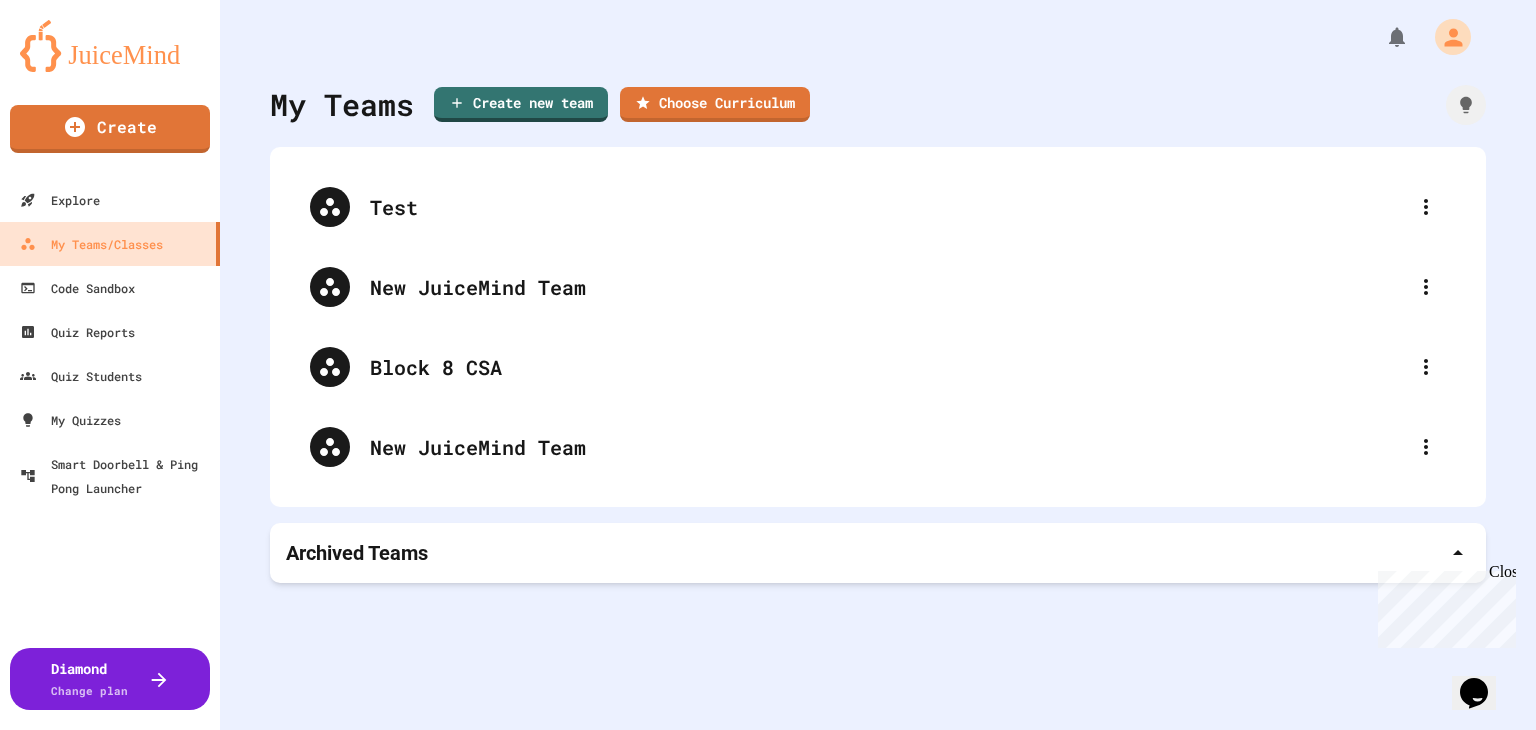 click at bounding box center (778, 880) 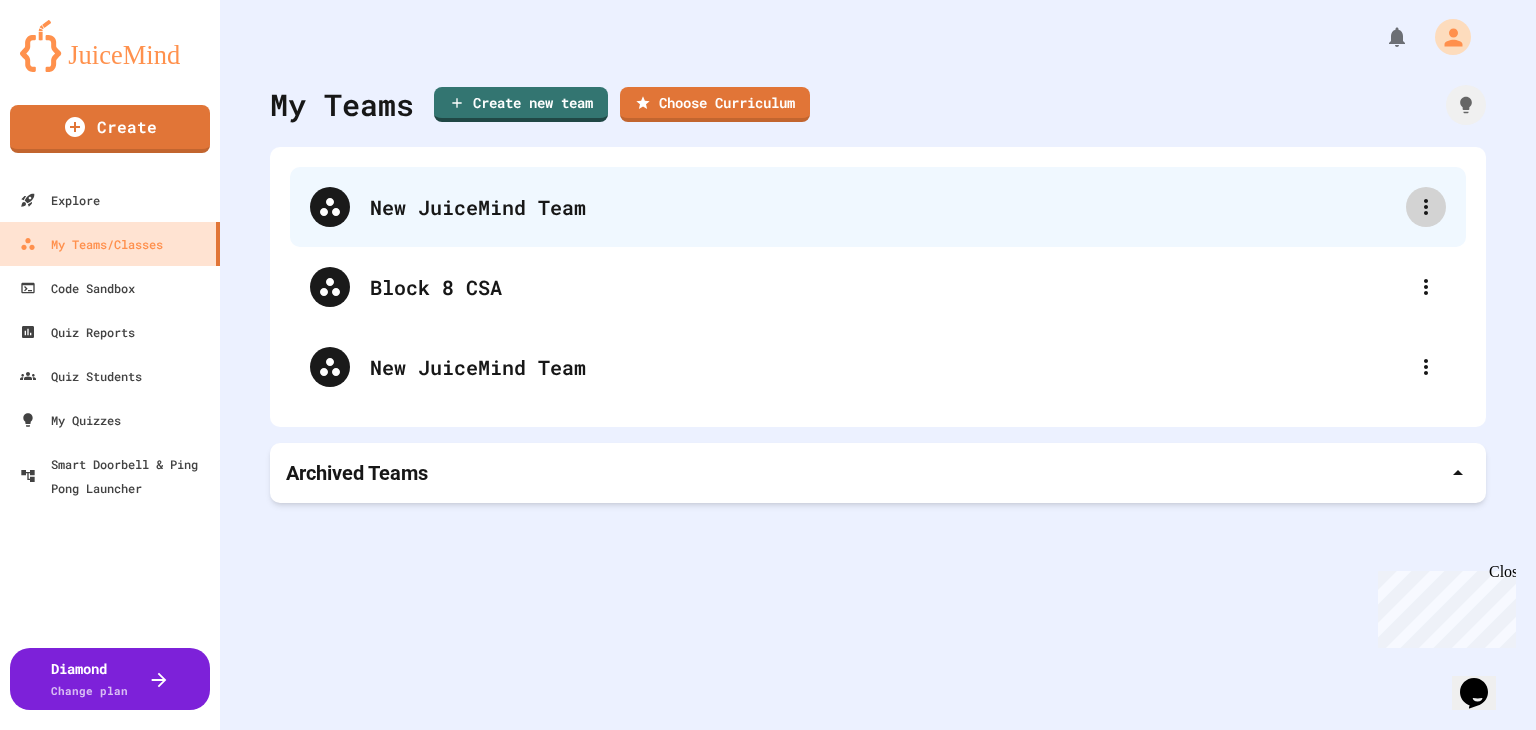 click 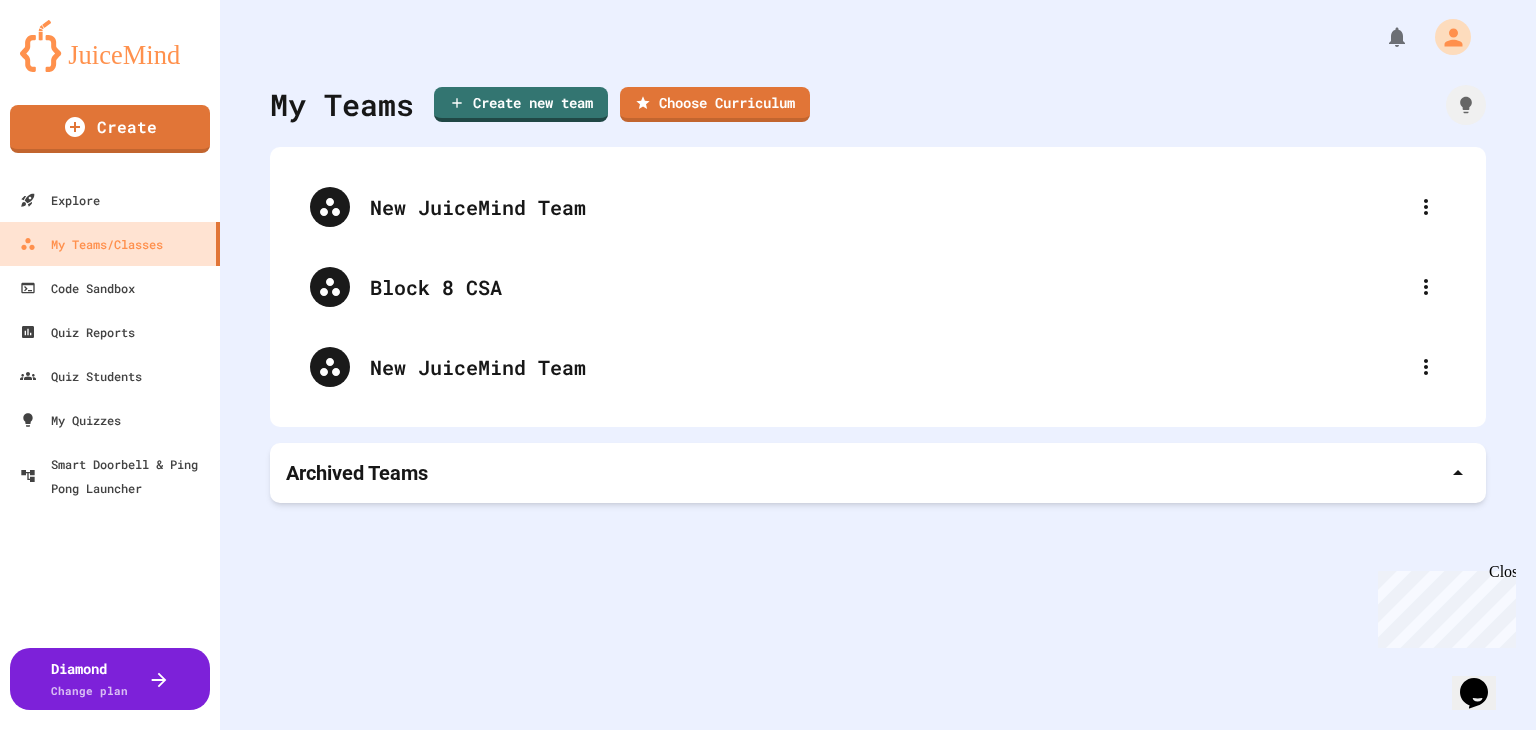 click at bounding box center (778, 880) 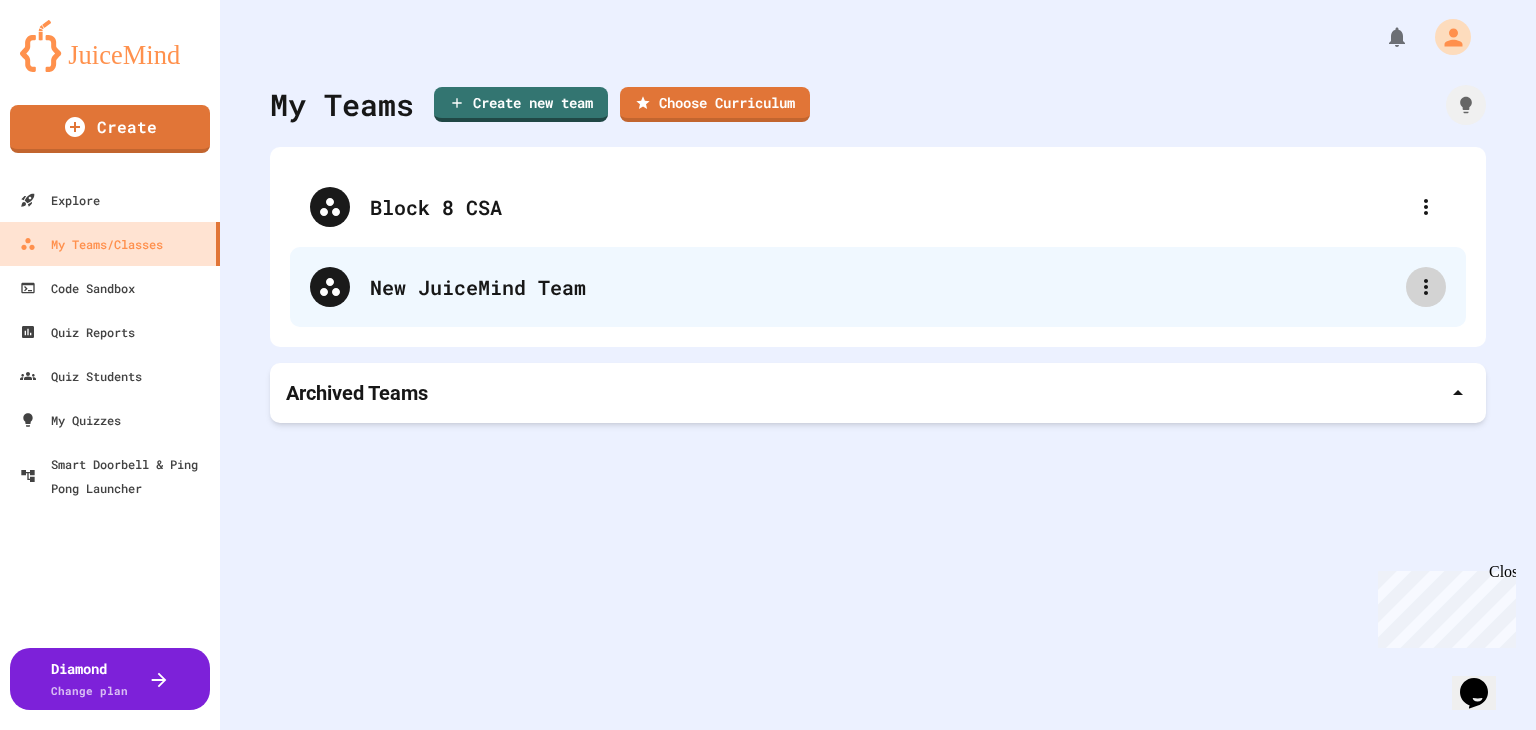 click 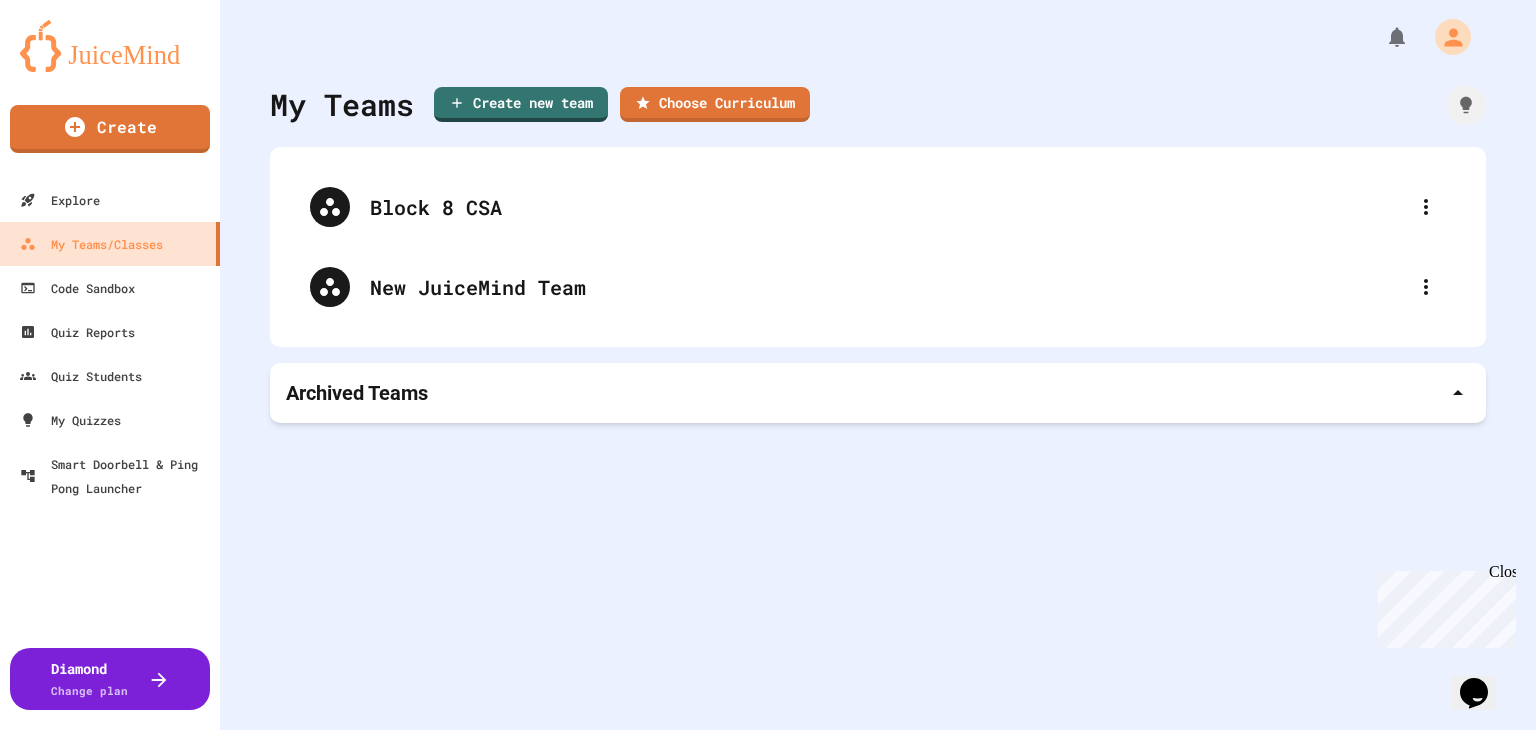 click 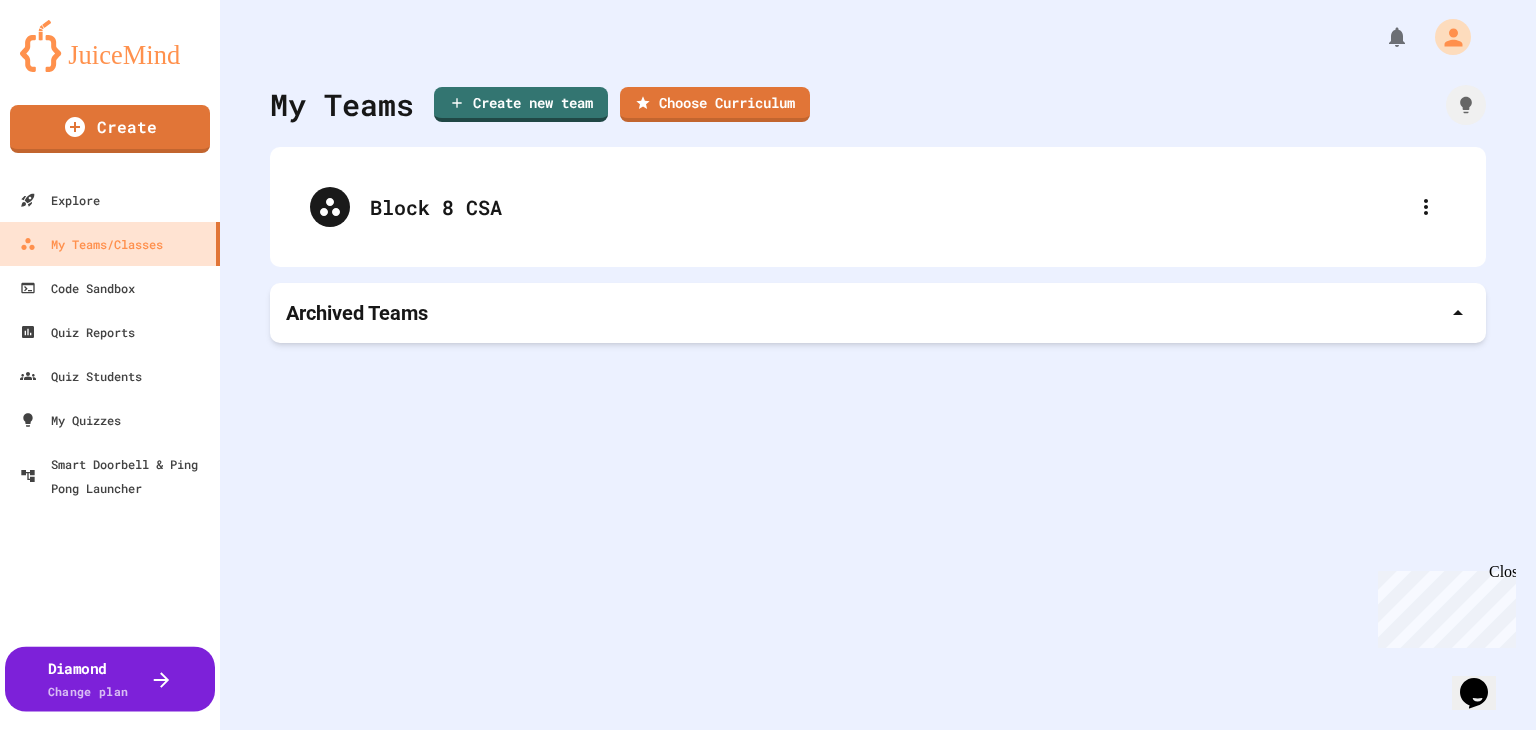 click on "Change plan" at bounding box center [88, 691] 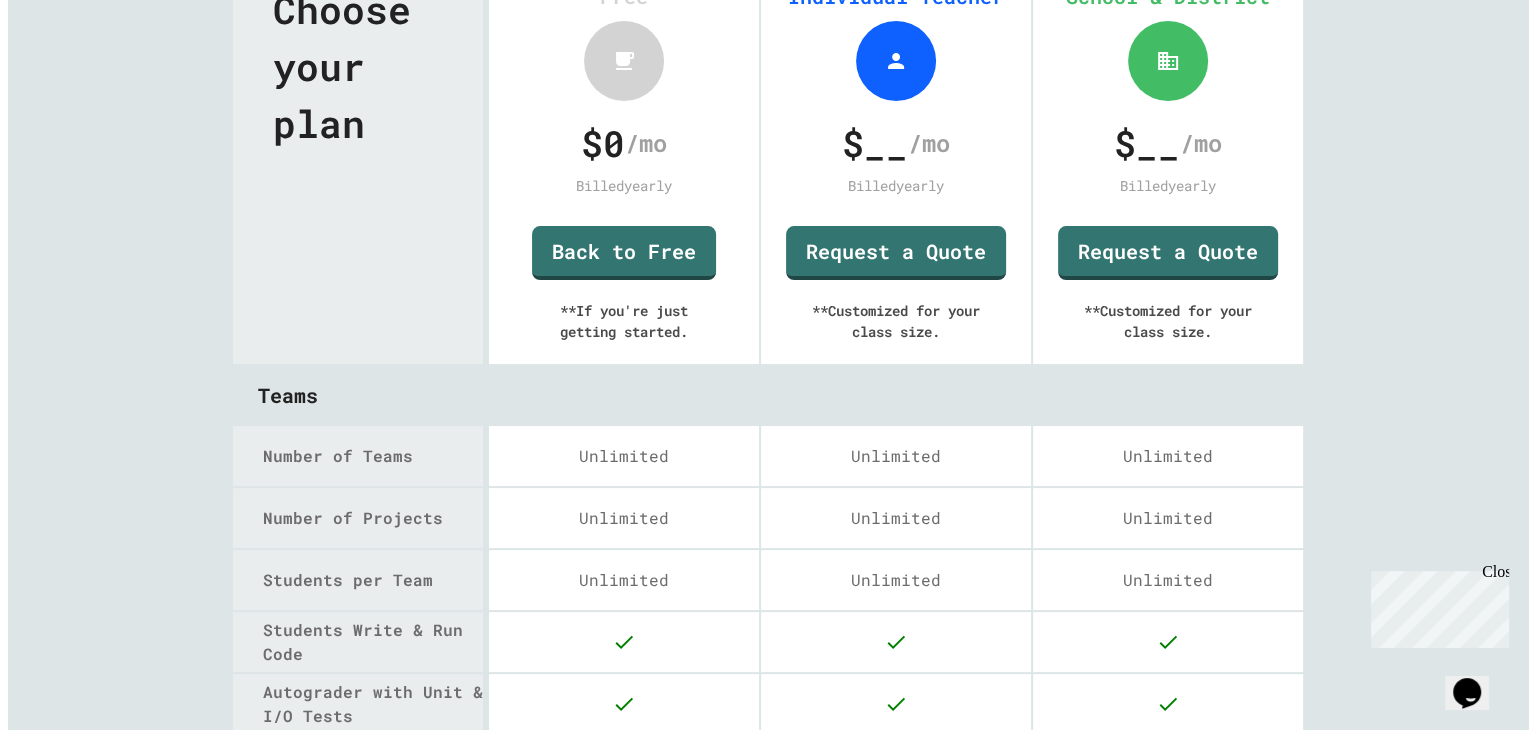 scroll, scrollTop: 0, scrollLeft: 0, axis: both 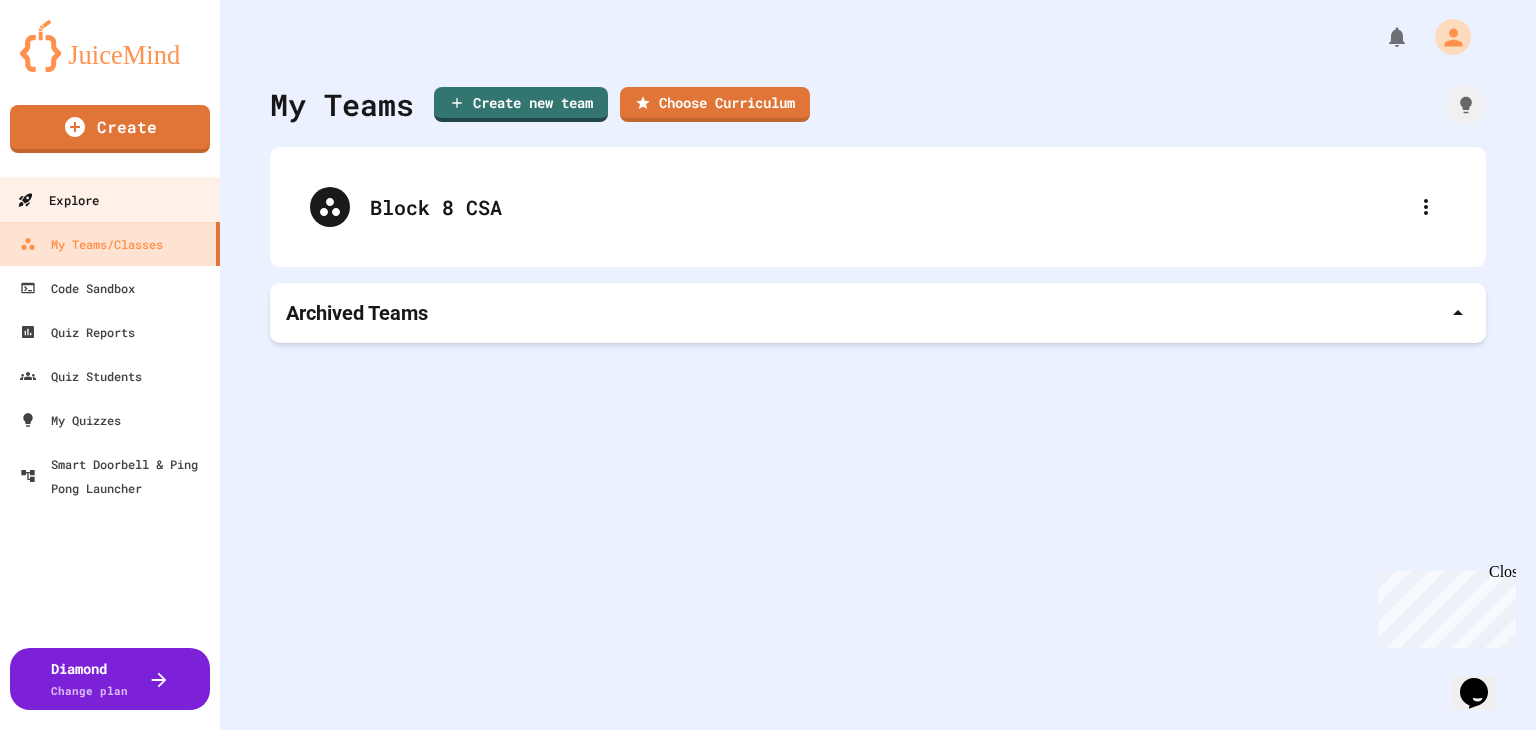 click on "Explore" at bounding box center [110, 199] 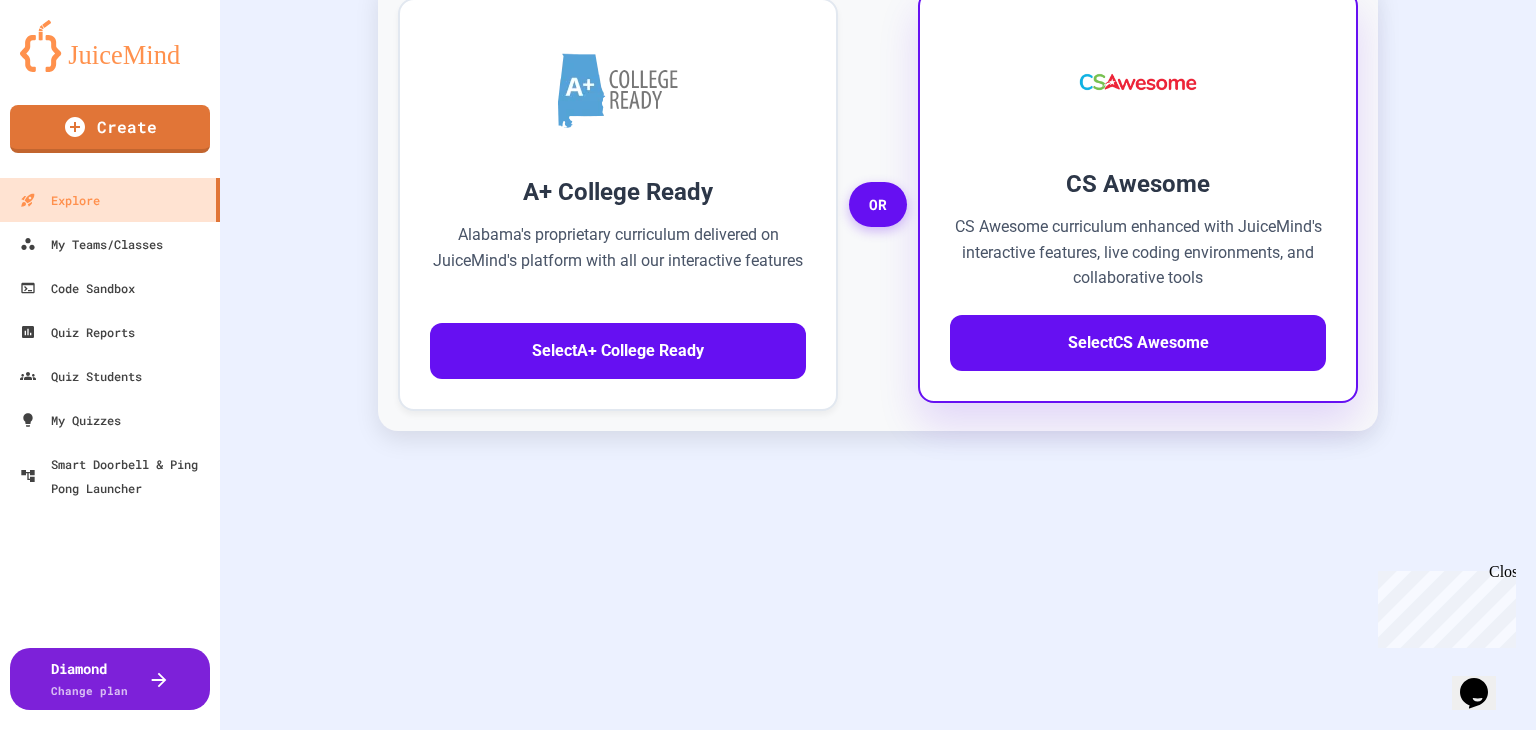 scroll, scrollTop: 651, scrollLeft: 0, axis: vertical 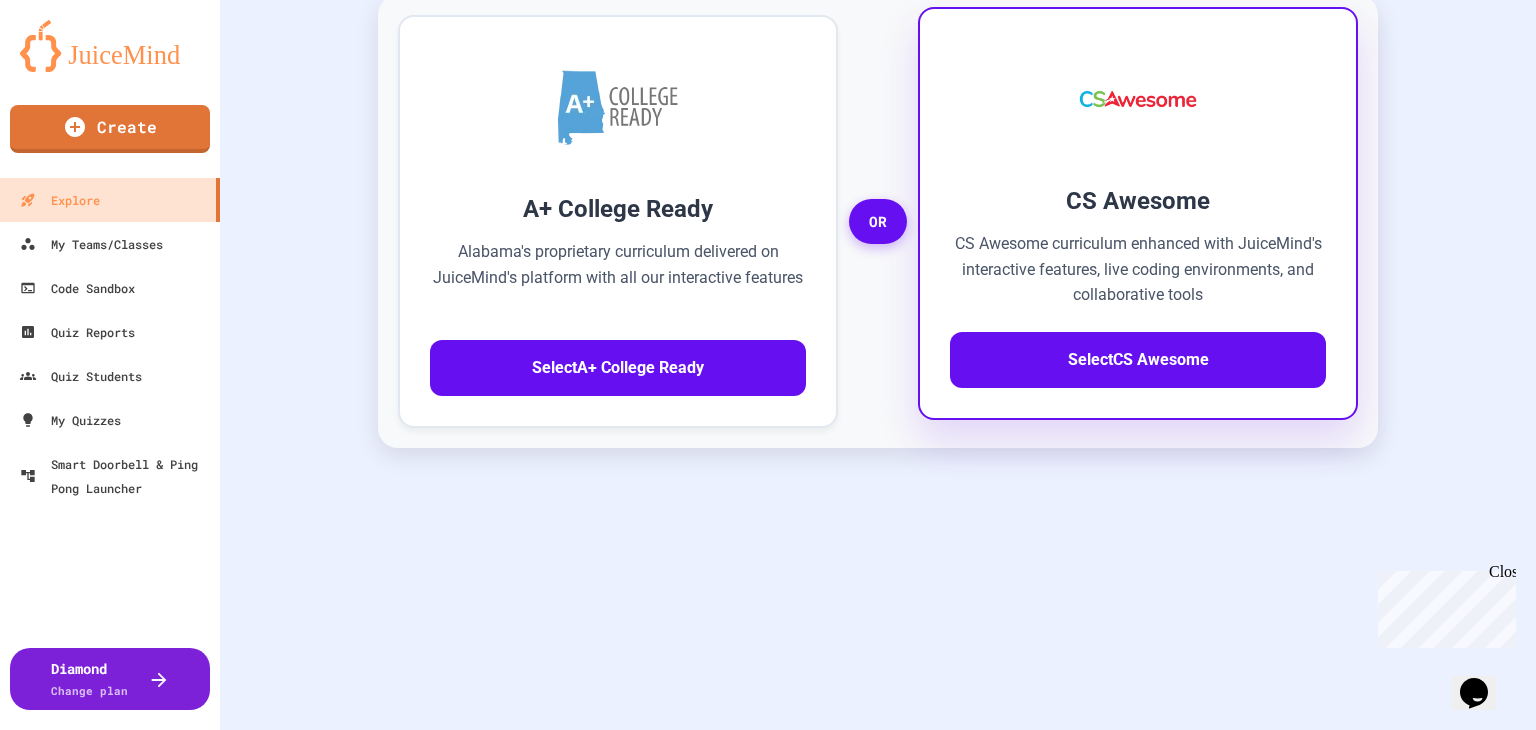 click at bounding box center [1138, 99] 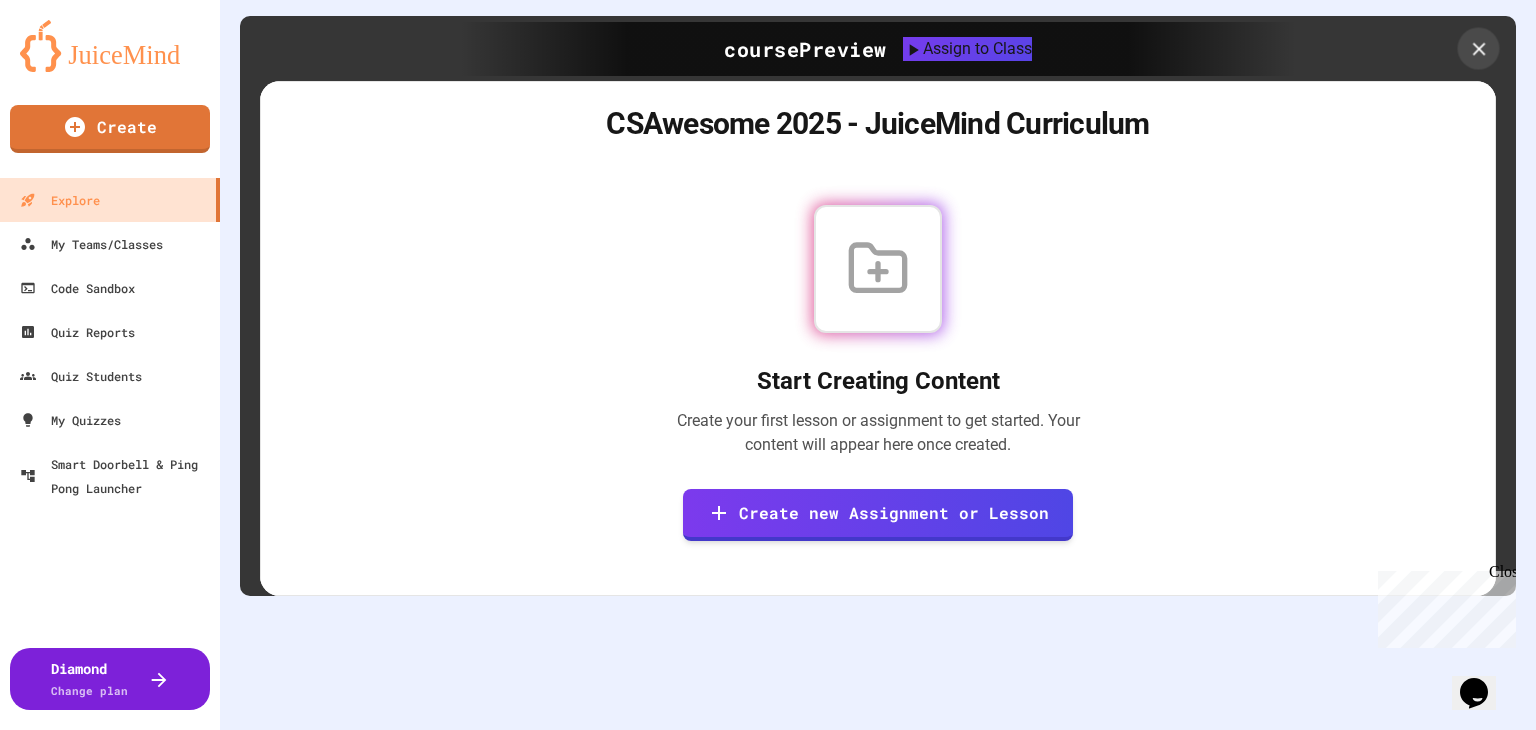 click 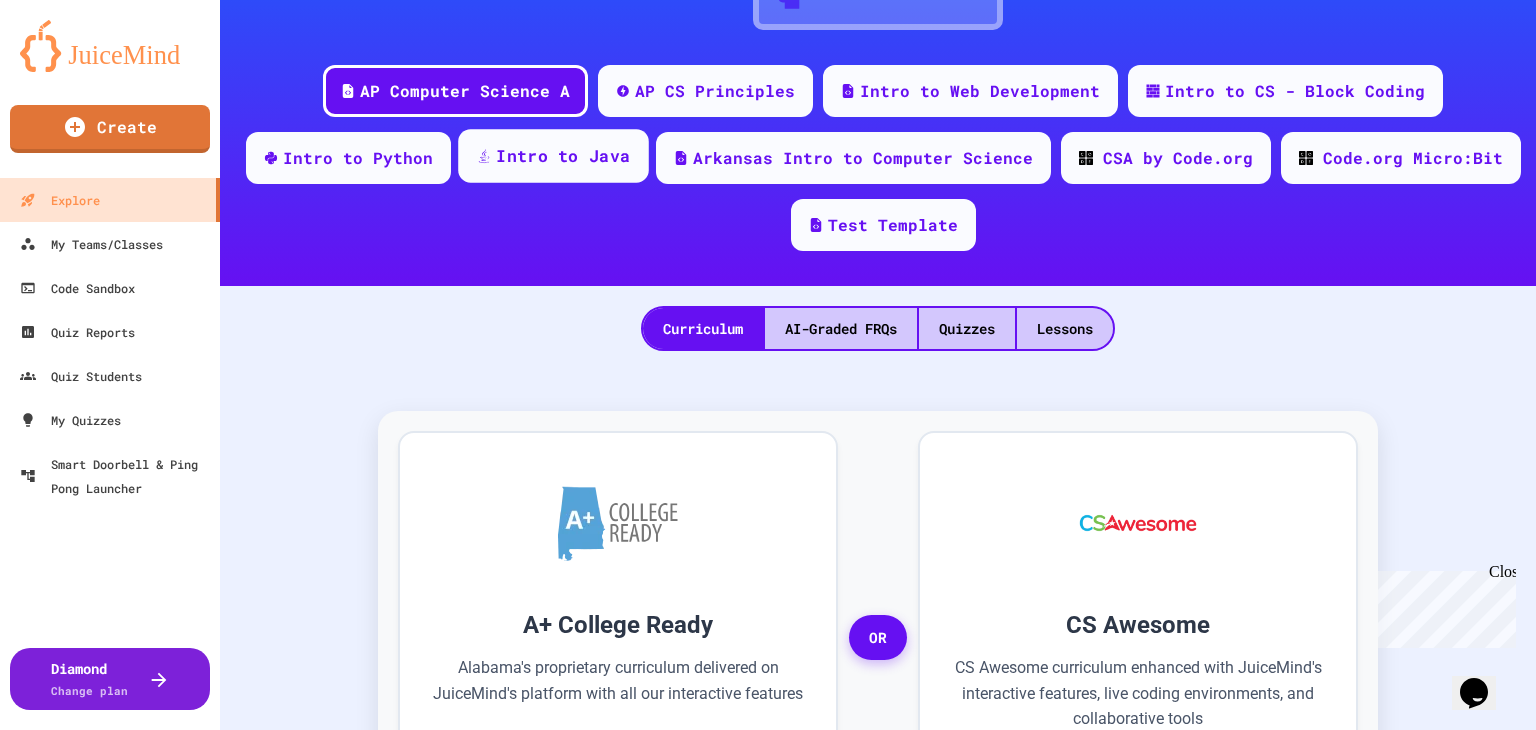 scroll, scrollTop: 252, scrollLeft: 0, axis: vertical 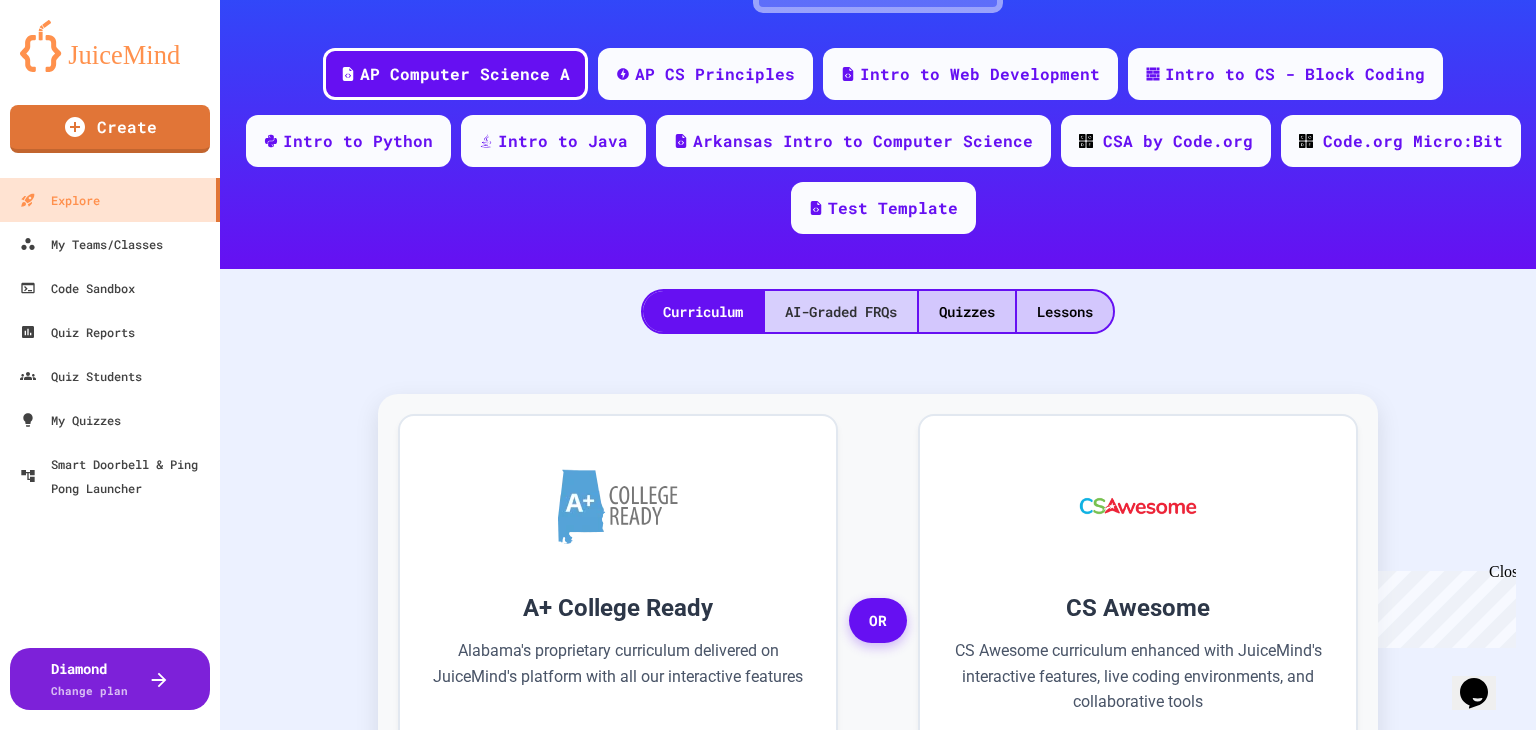click on "AI-Graded FRQs" at bounding box center [841, 311] 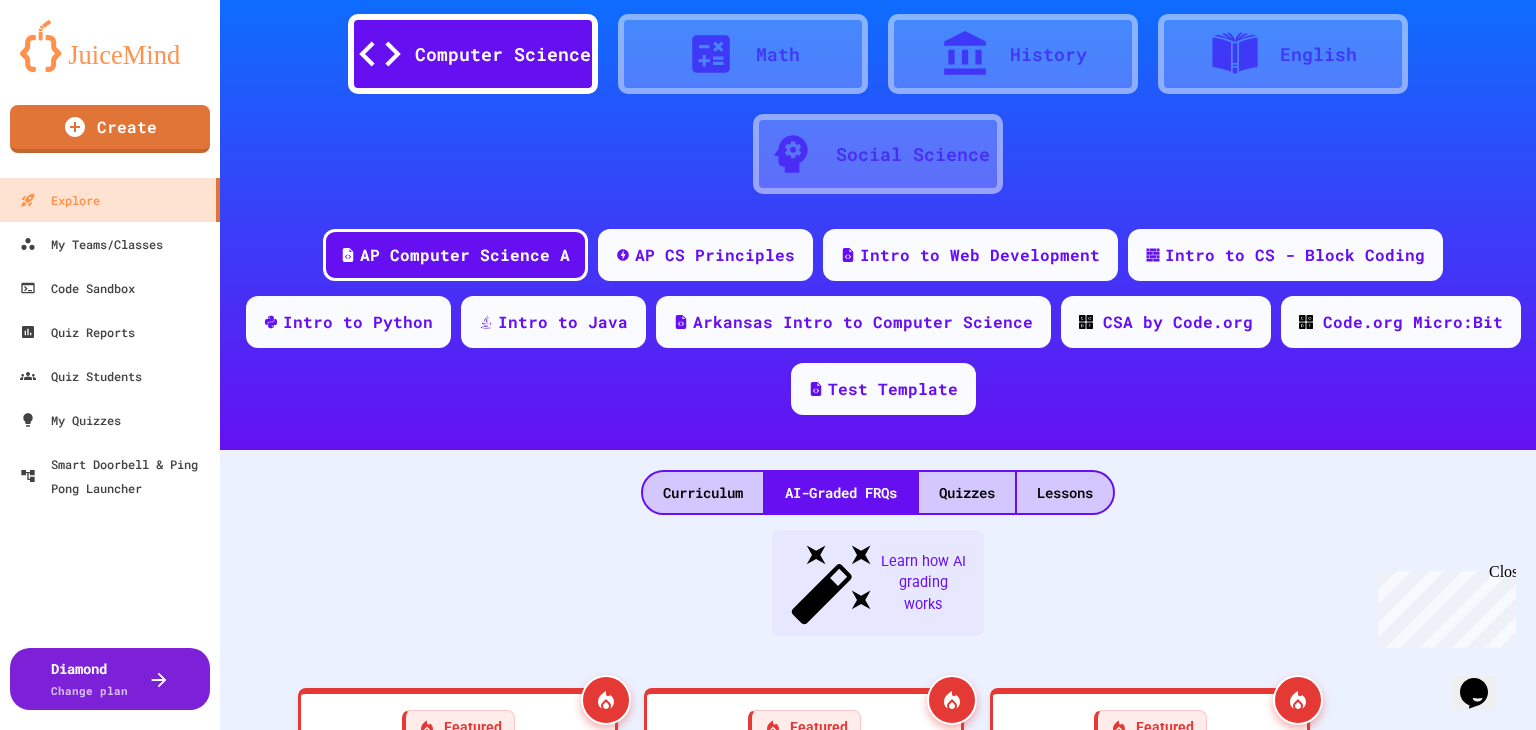 scroll, scrollTop: 252, scrollLeft: 0, axis: vertical 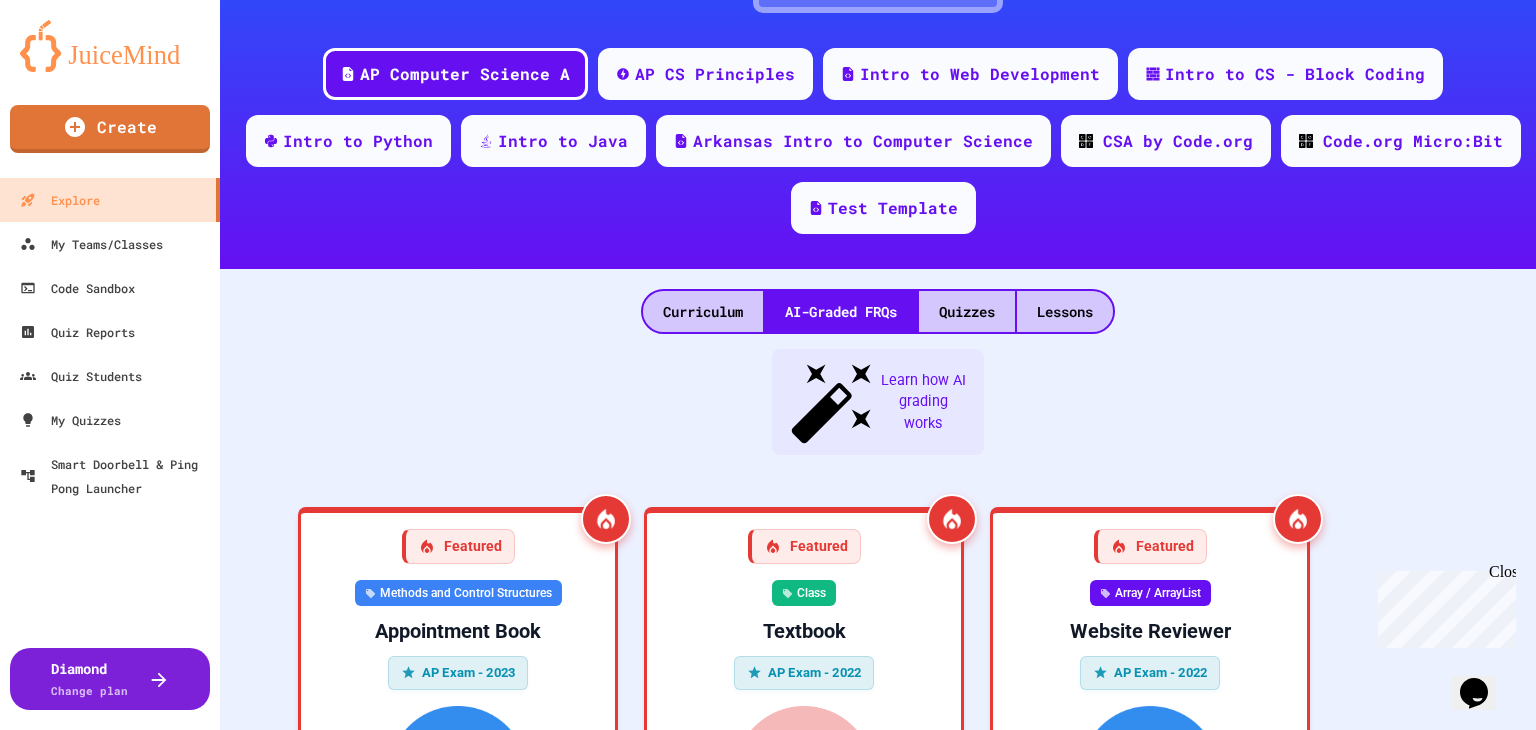 click on "Curriculum AI-Graded FRQs Quizzes Lessons" at bounding box center [878, 301] 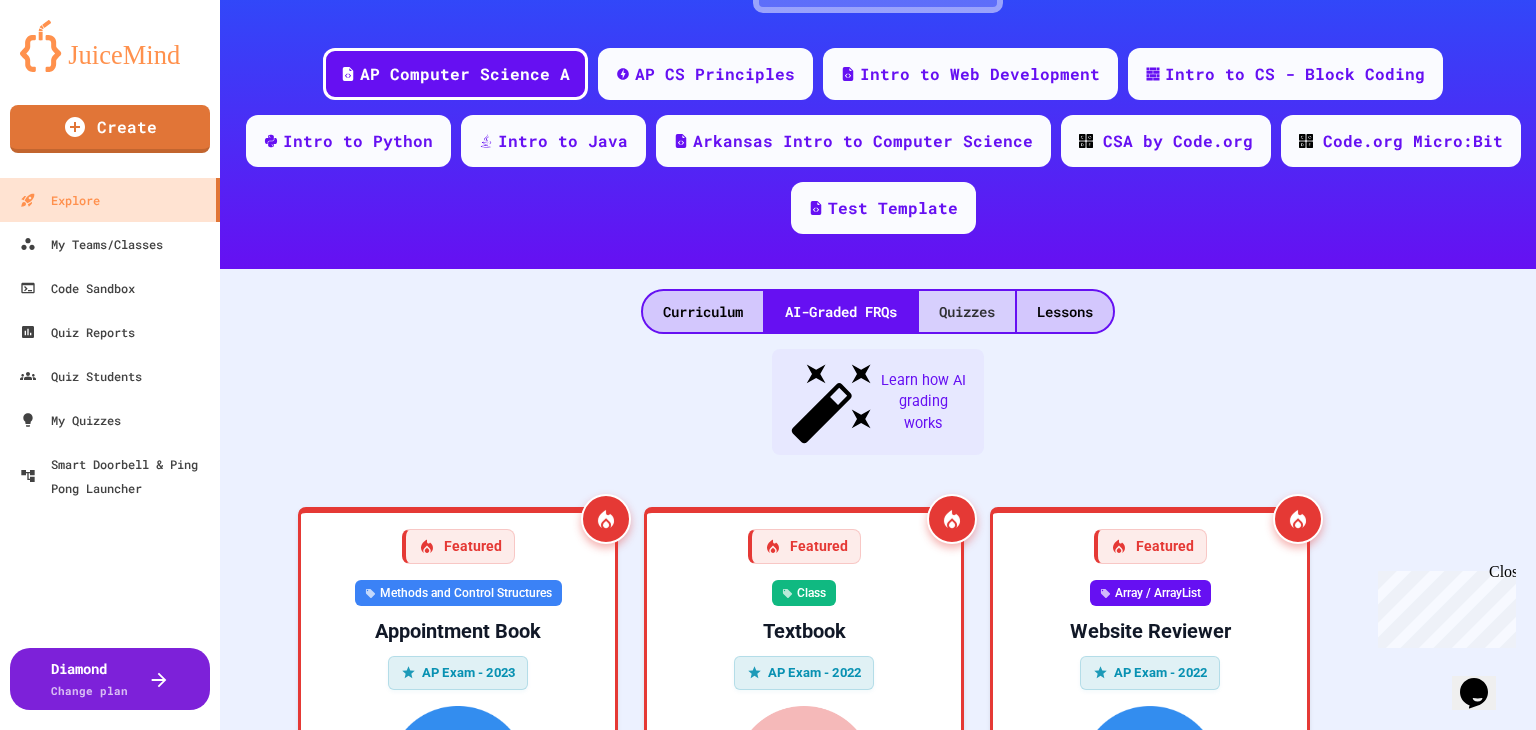 click on "Quizzes" at bounding box center [967, 311] 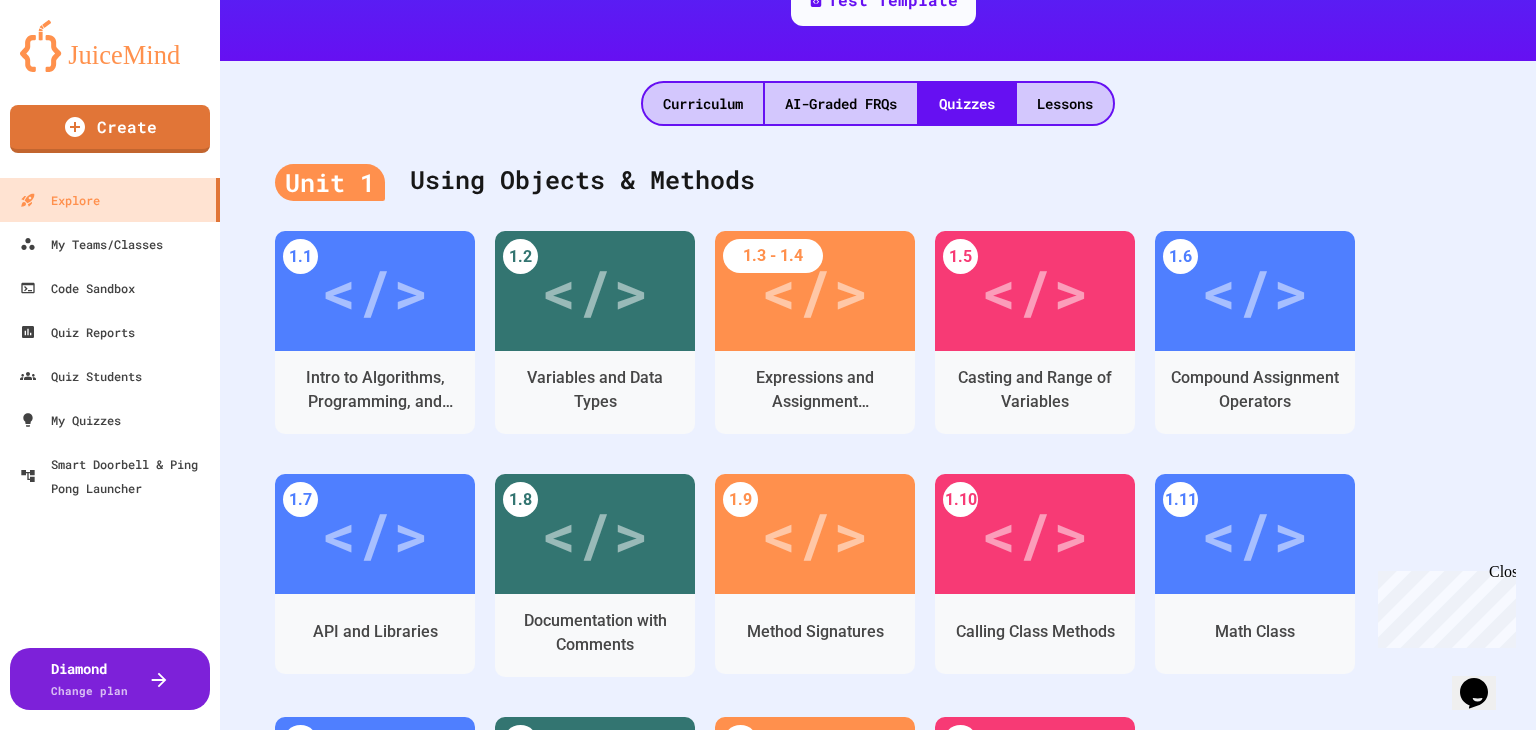 scroll, scrollTop: 459, scrollLeft: 0, axis: vertical 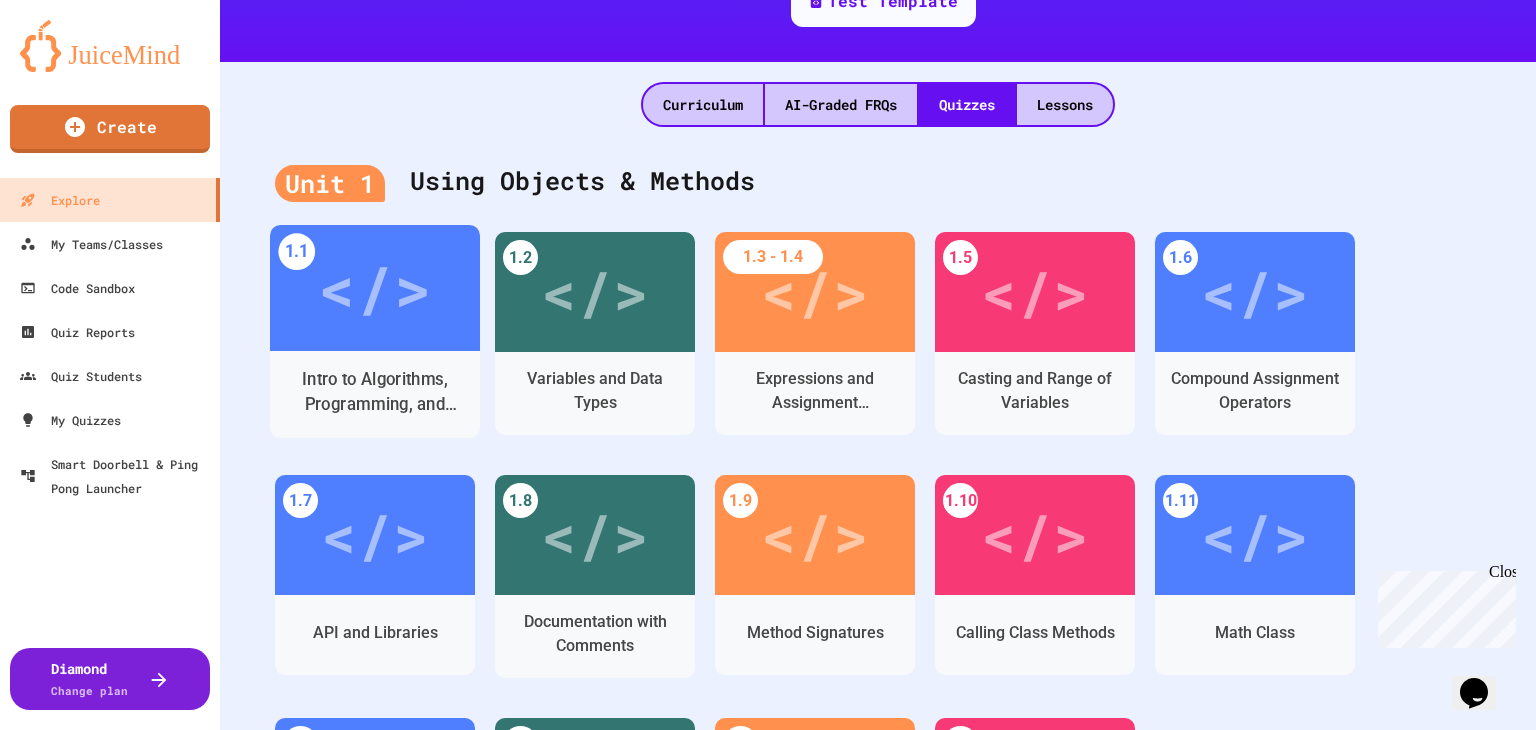 click on "Intro to Algorithms, Programming, and Compilers" at bounding box center [375, 392] 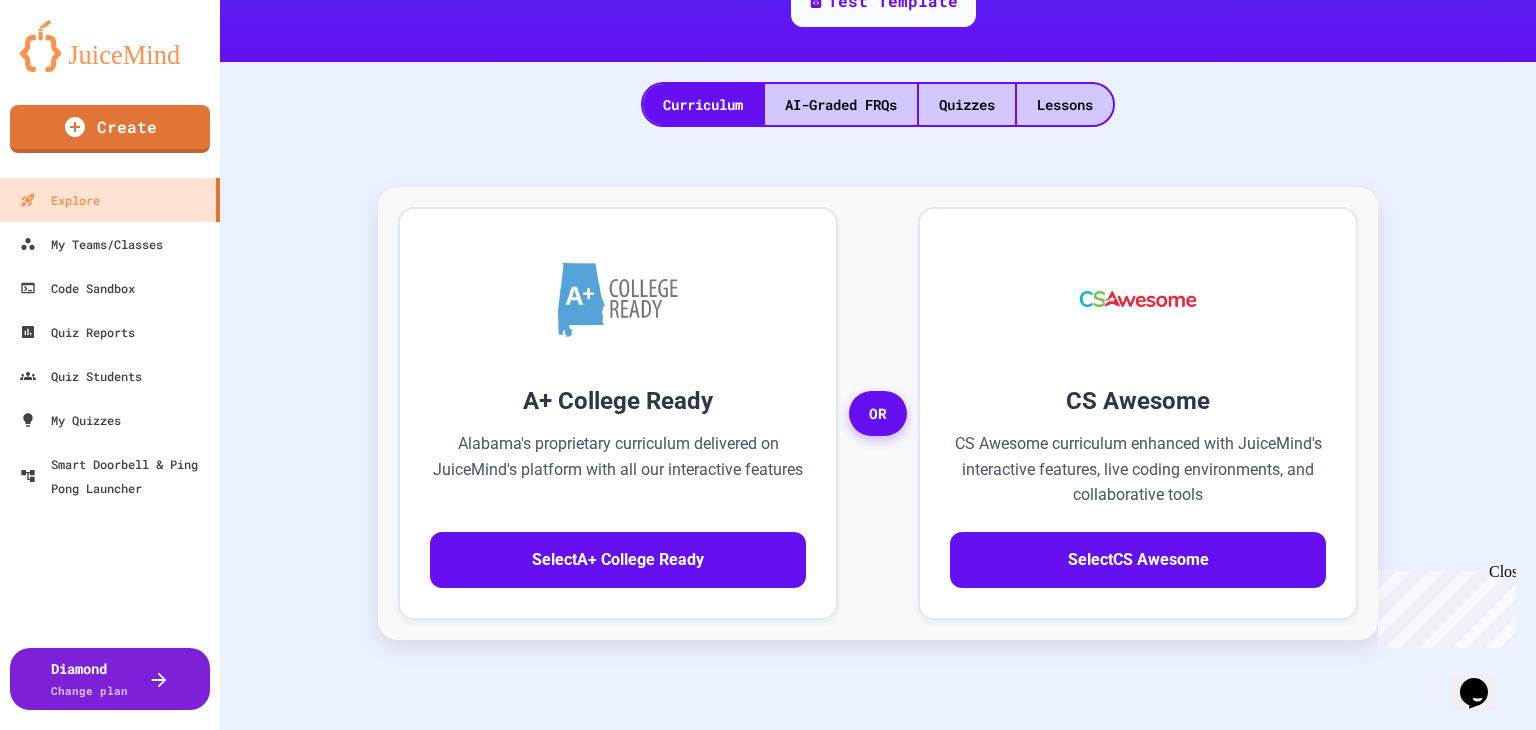 scroll, scrollTop: 54, scrollLeft: 0, axis: vertical 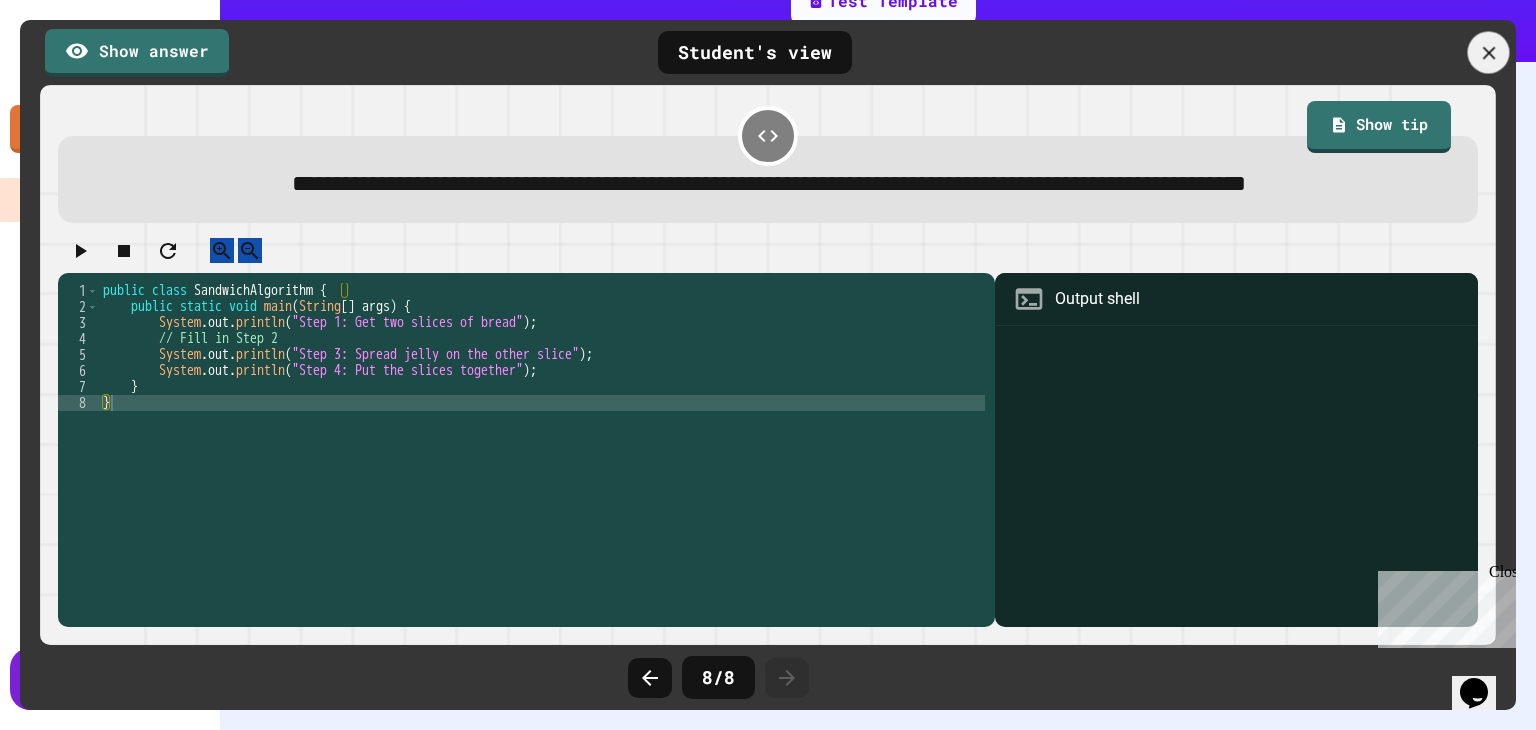 click 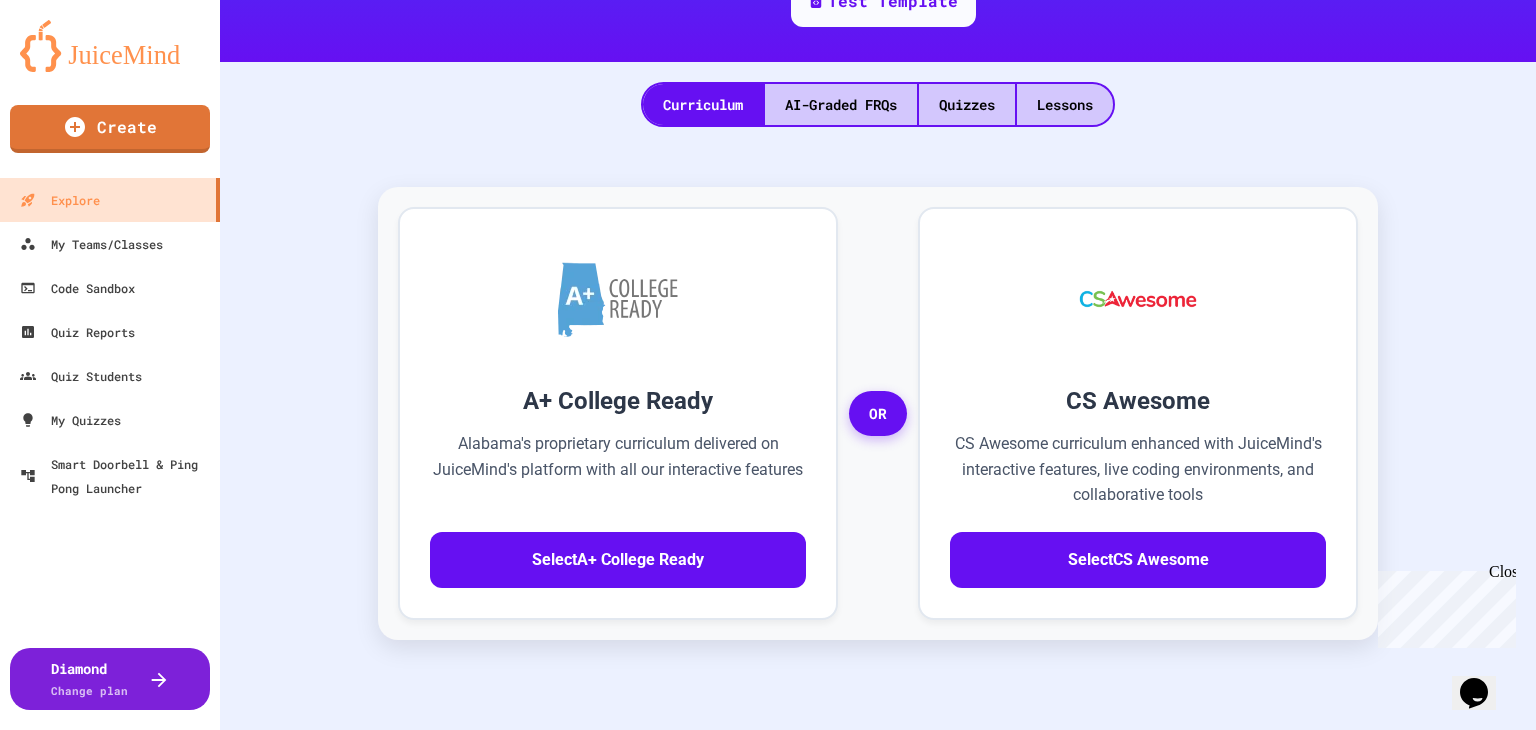 click at bounding box center (216, 1680) 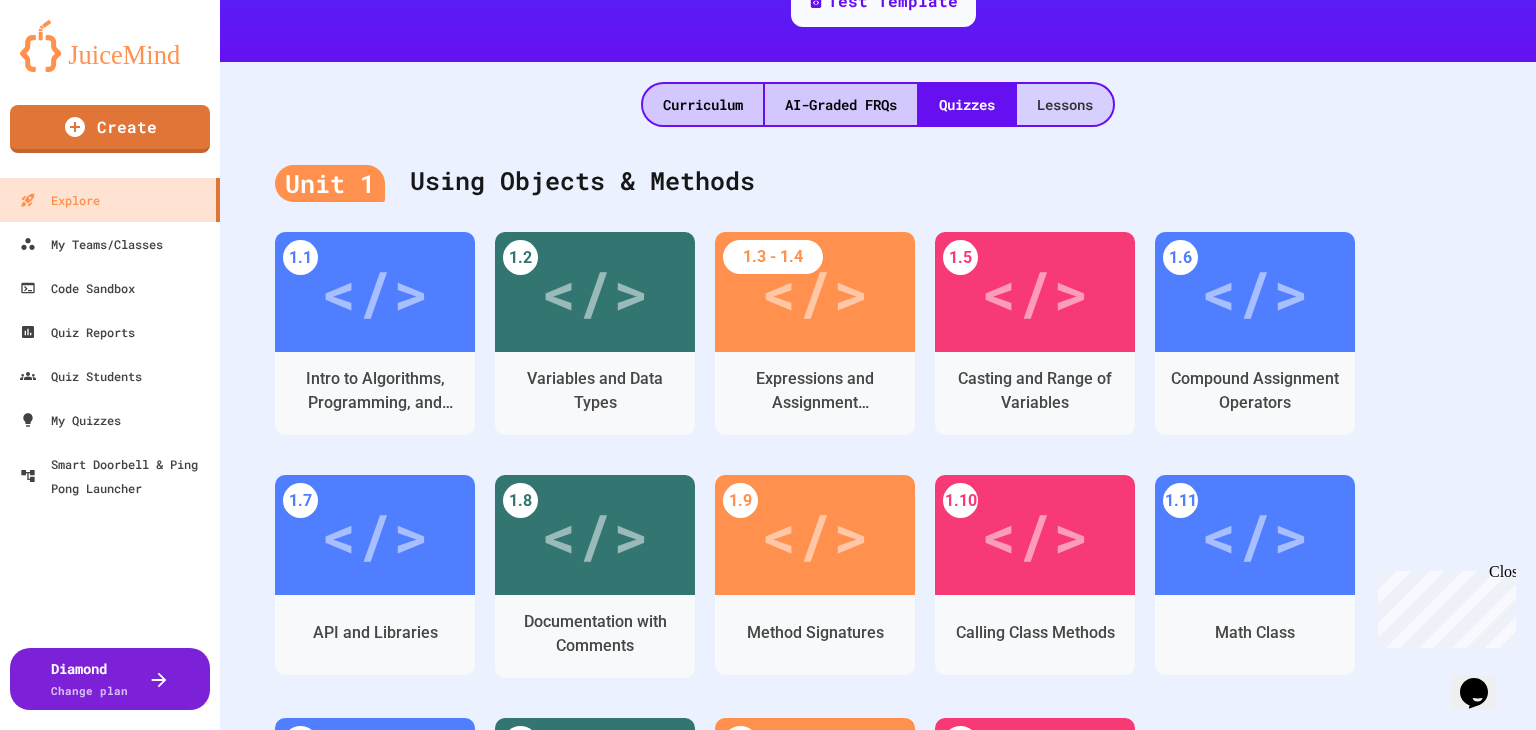 click on "Lessons" at bounding box center [1065, 104] 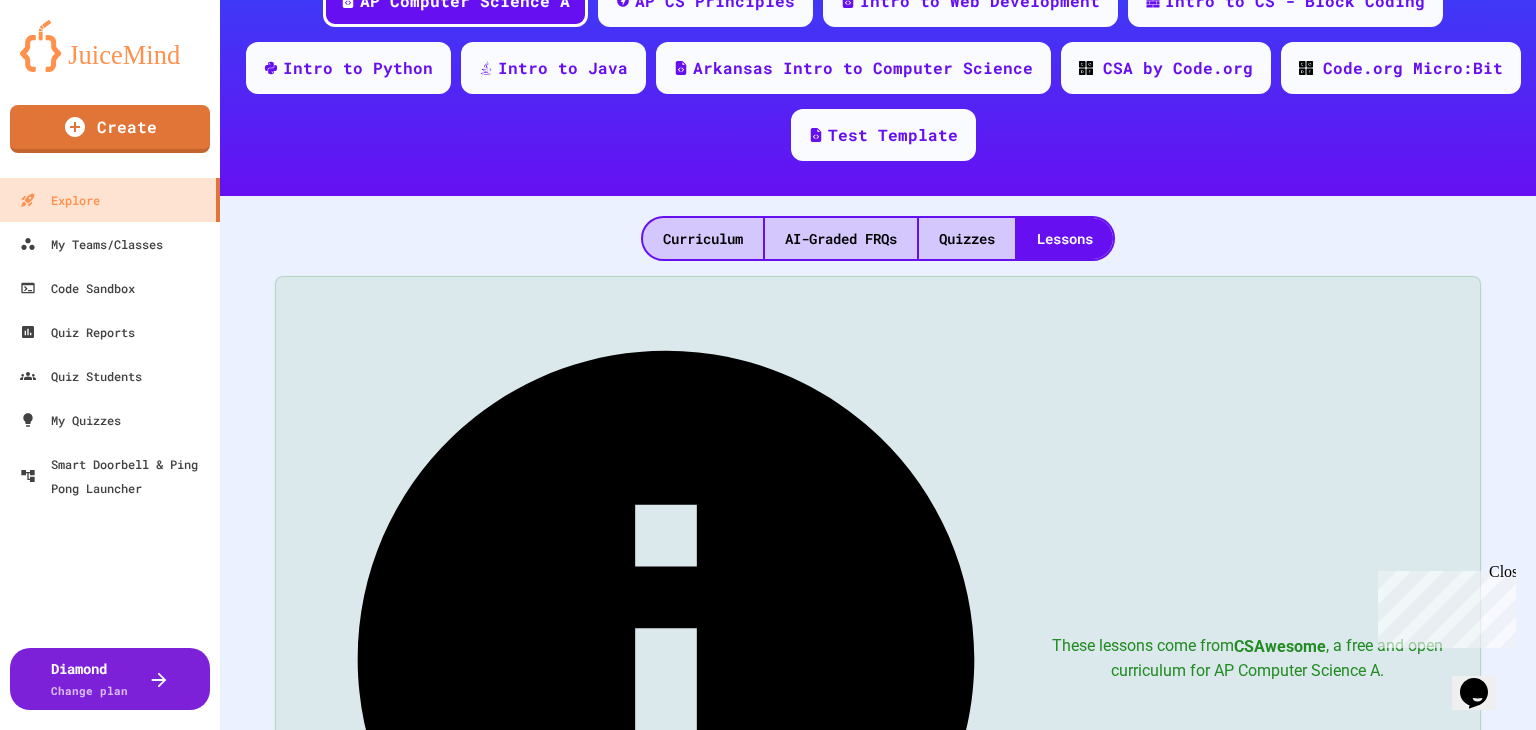scroll, scrollTop: 322, scrollLeft: 0, axis: vertical 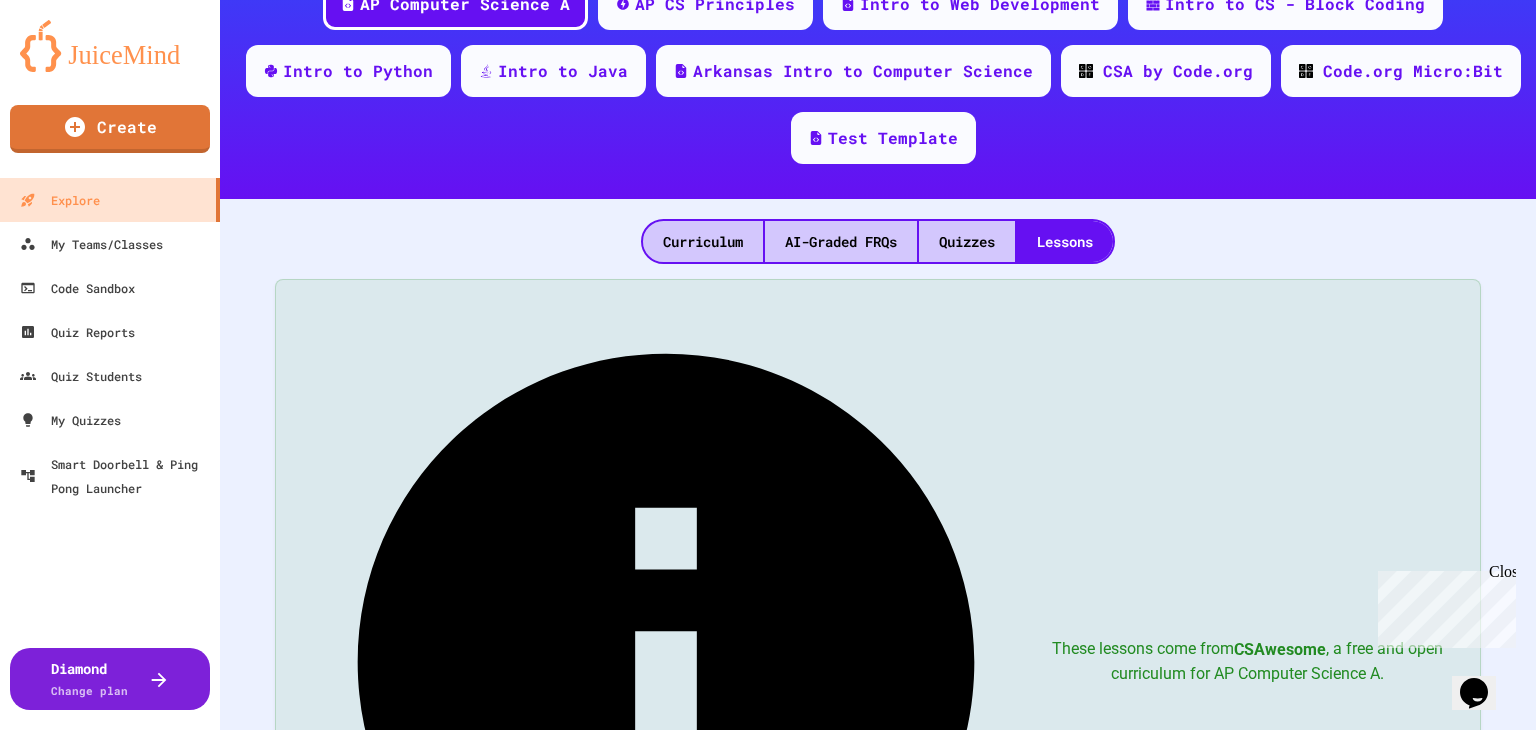 click on "1.2   Why Programming? Why Java? Easy • 60 m" at bounding box center [488, 1232] 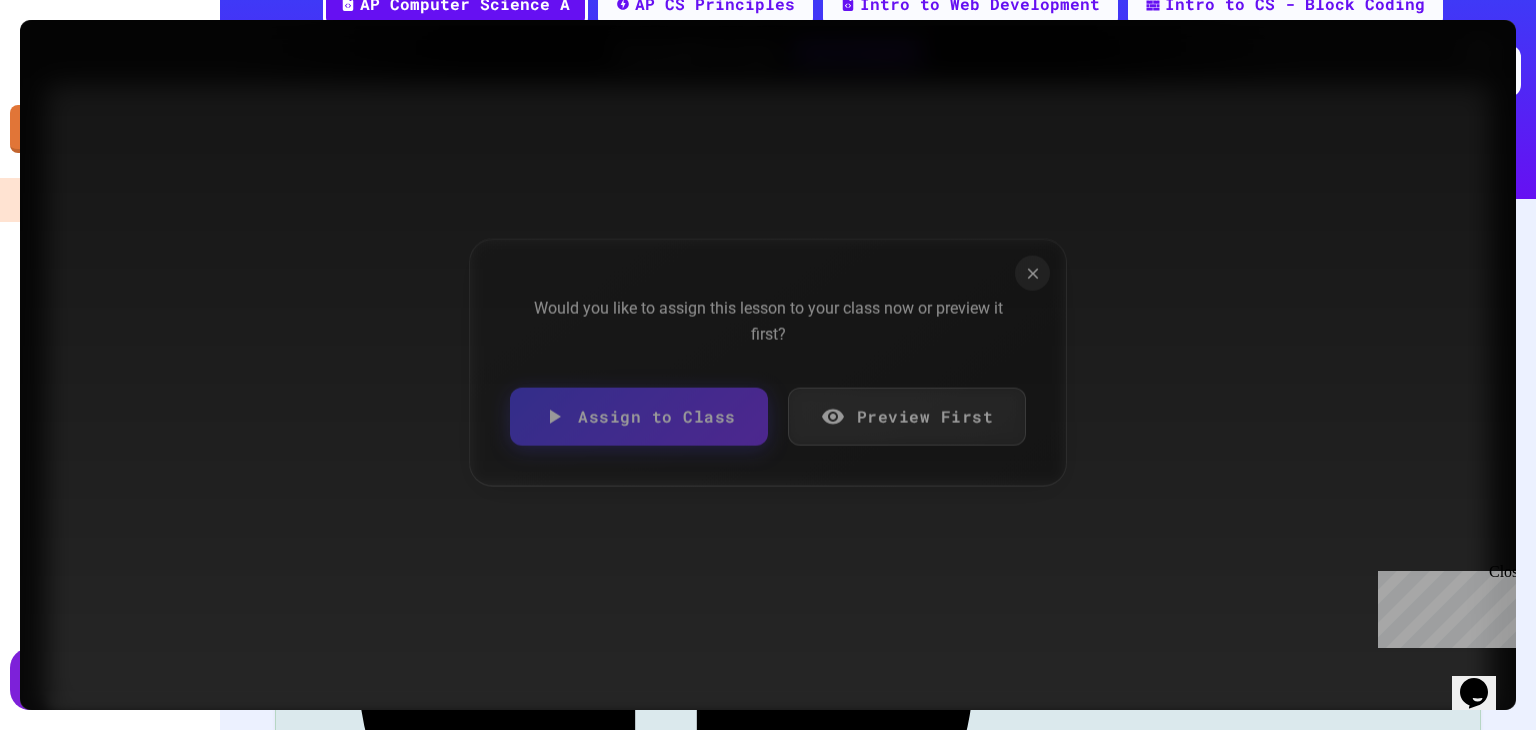 click on "Preview First" at bounding box center (907, 416) 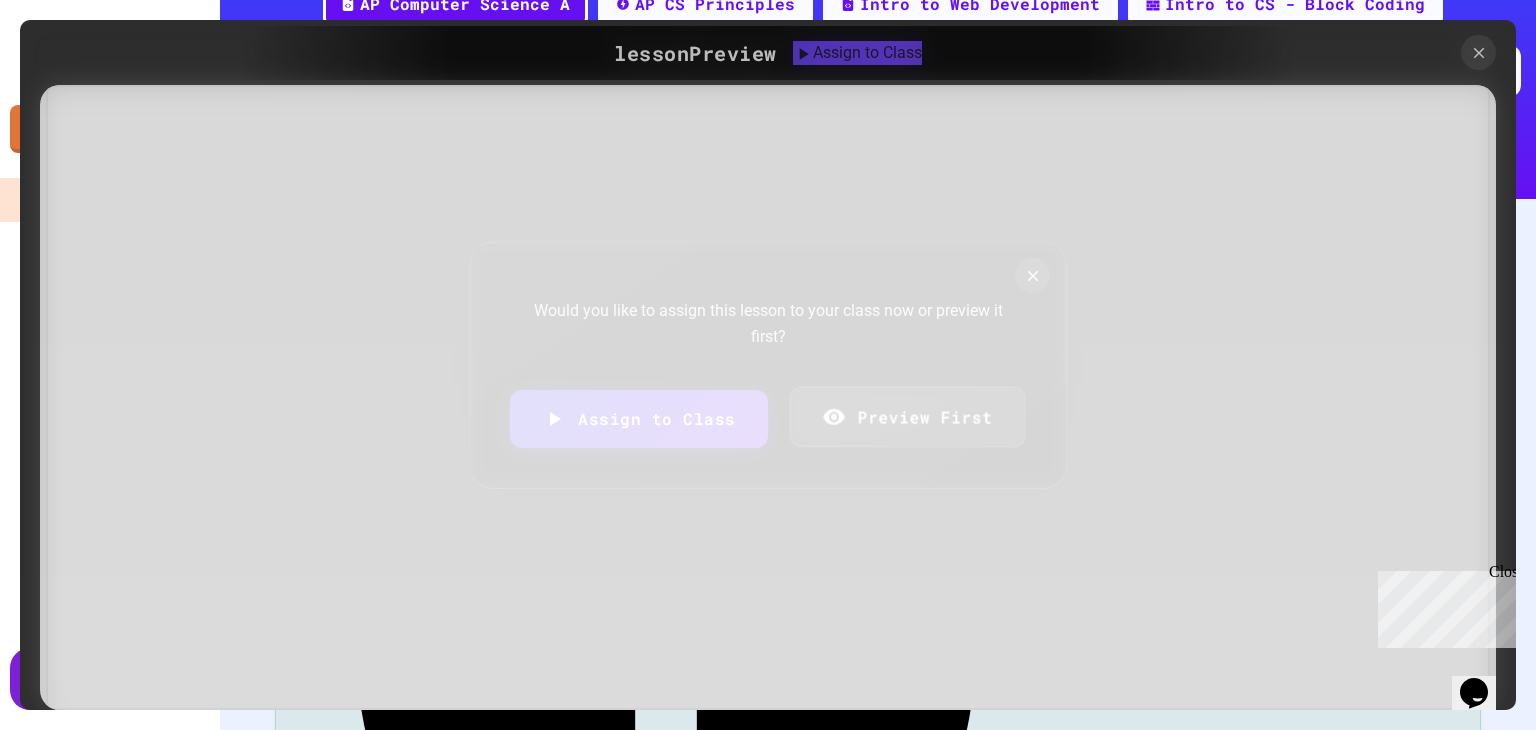 click on "Preview First" at bounding box center (906, 416) 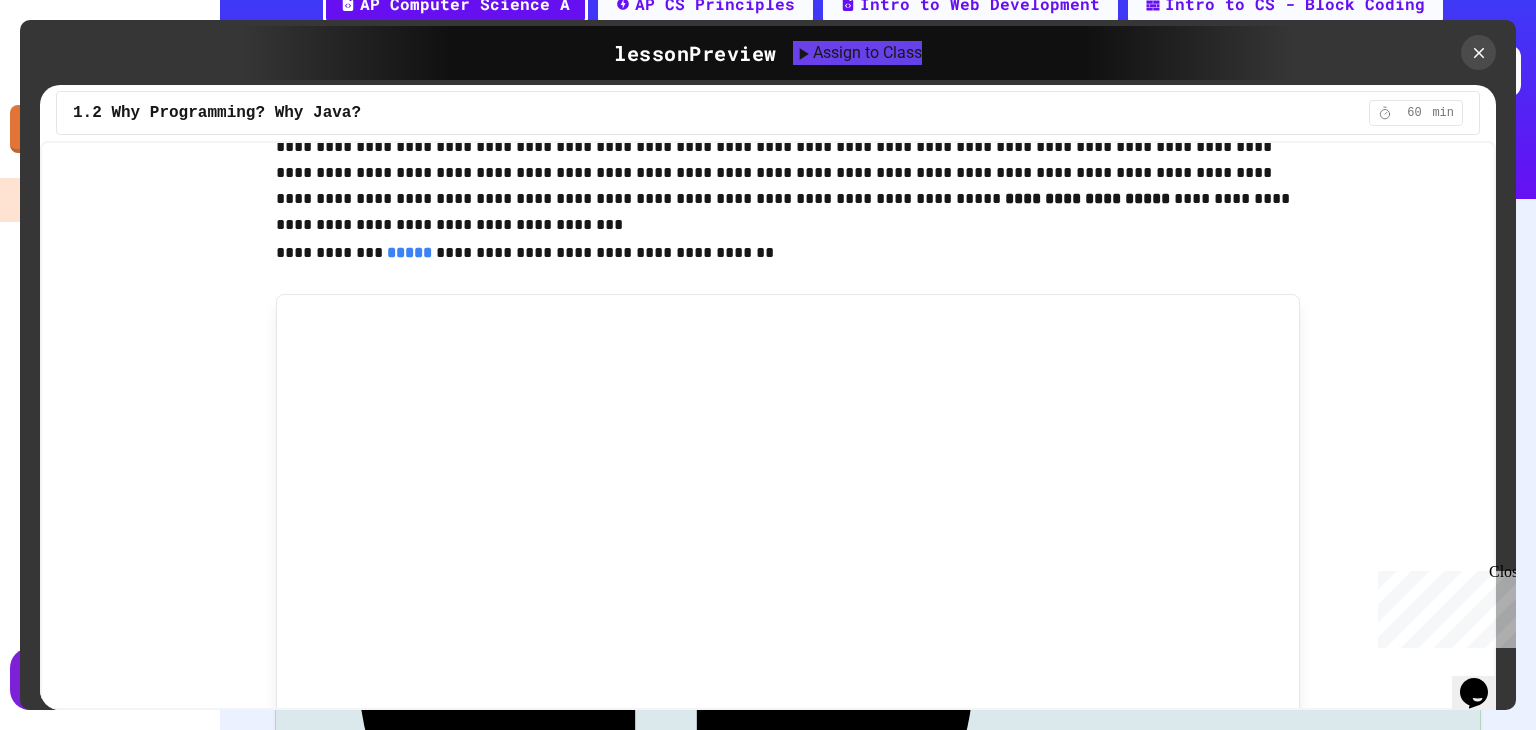 scroll, scrollTop: 0, scrollLeft: 0, axis: both 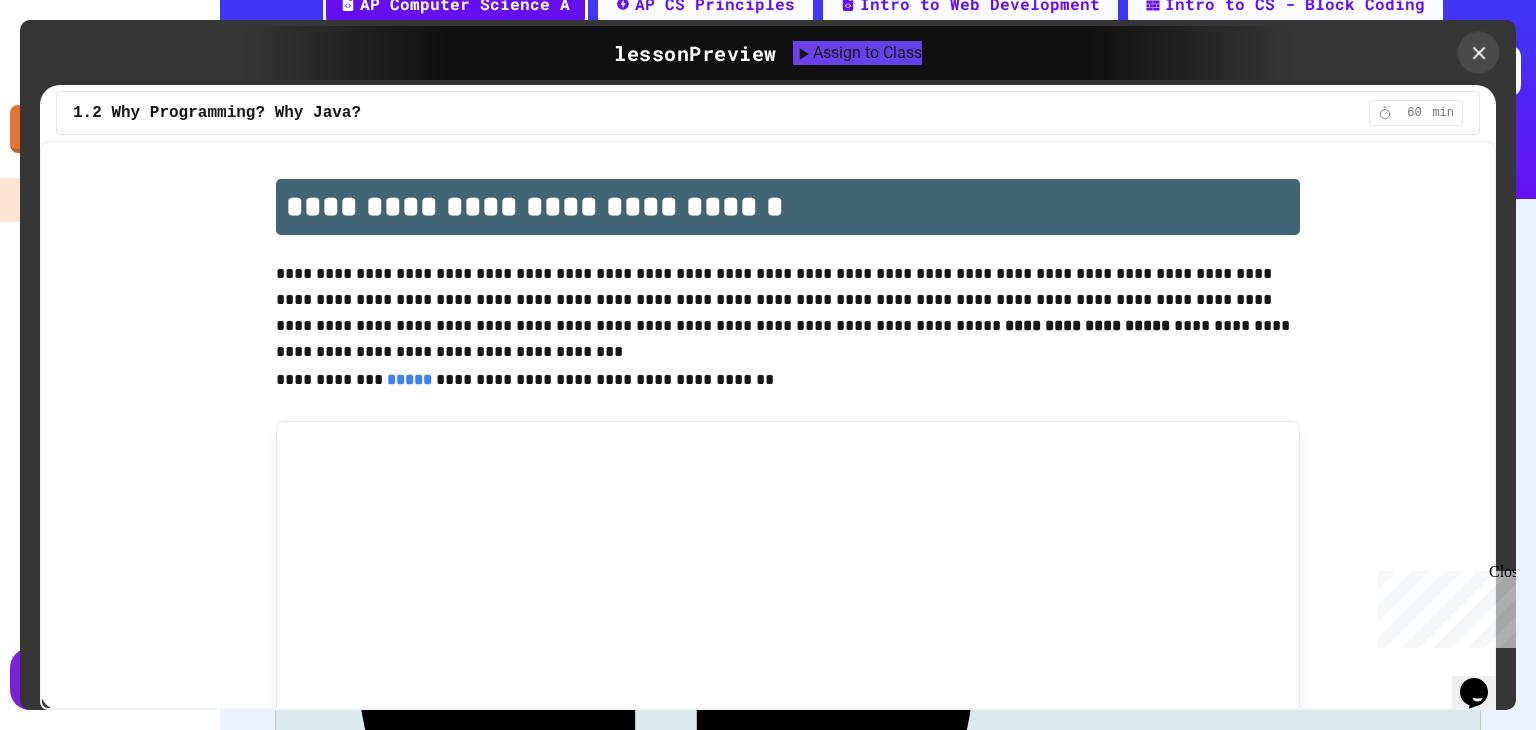 click 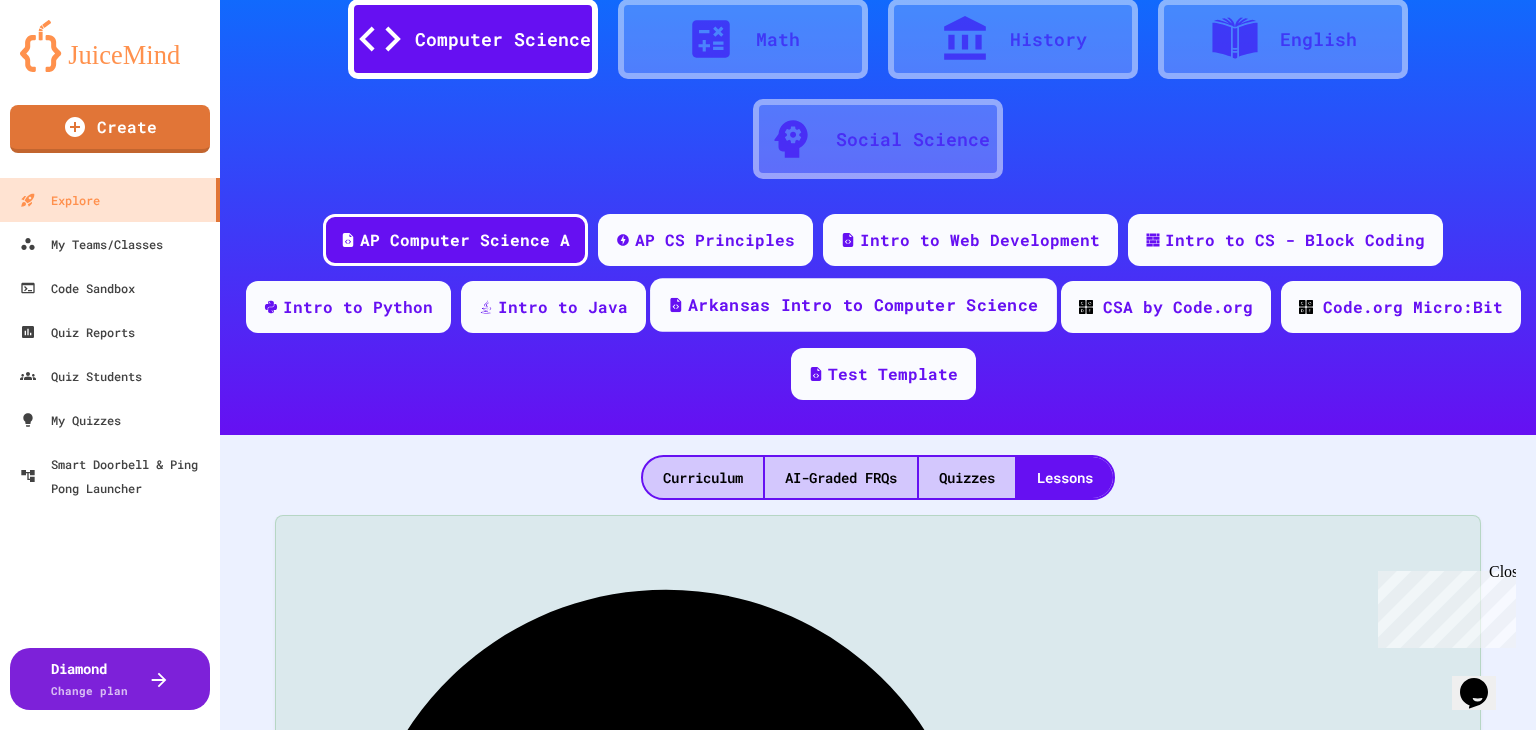 scroll, scrollTop: 0, scrollLeft: 0, axis: both 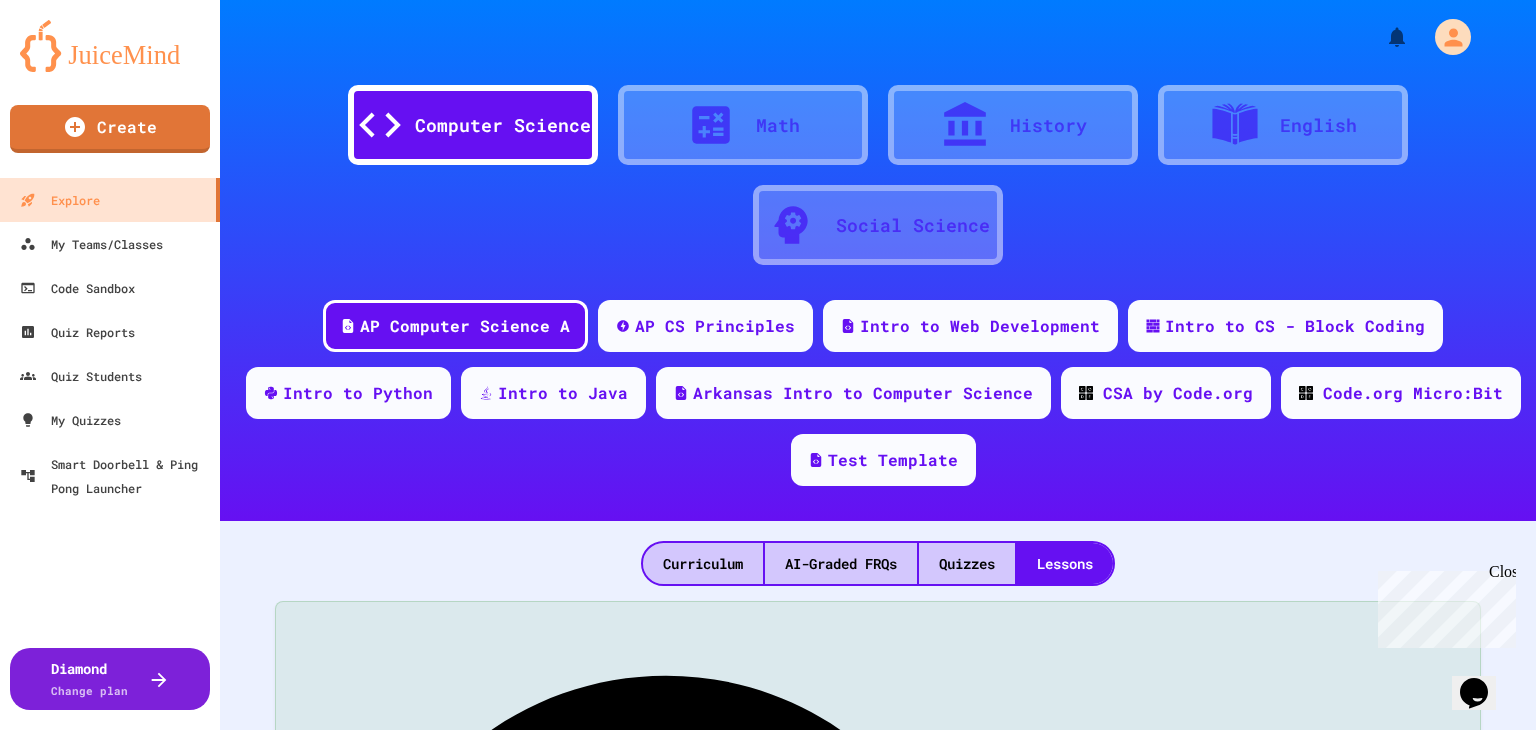 click 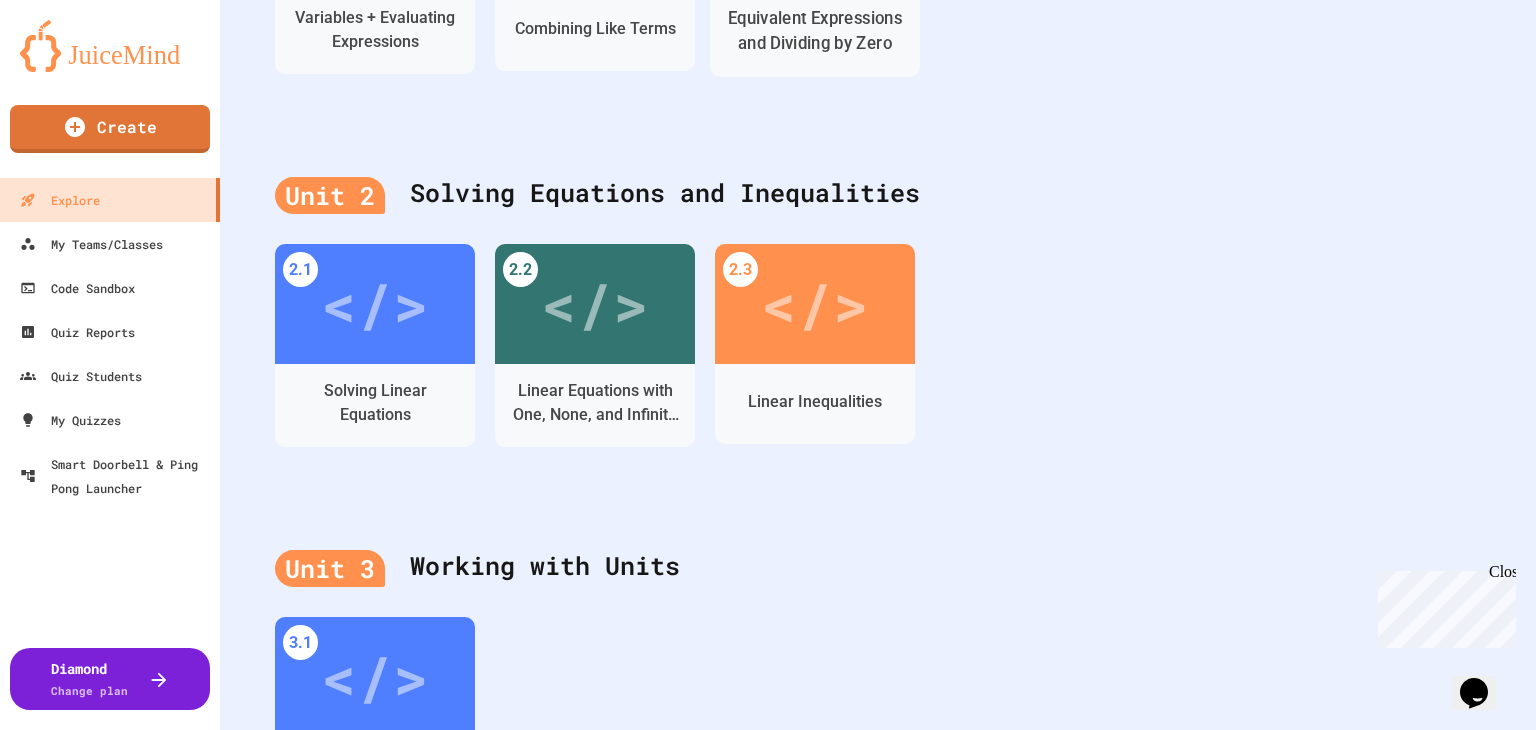 scroll, scrollTop: 0, scrollLeft: 0, axis: both 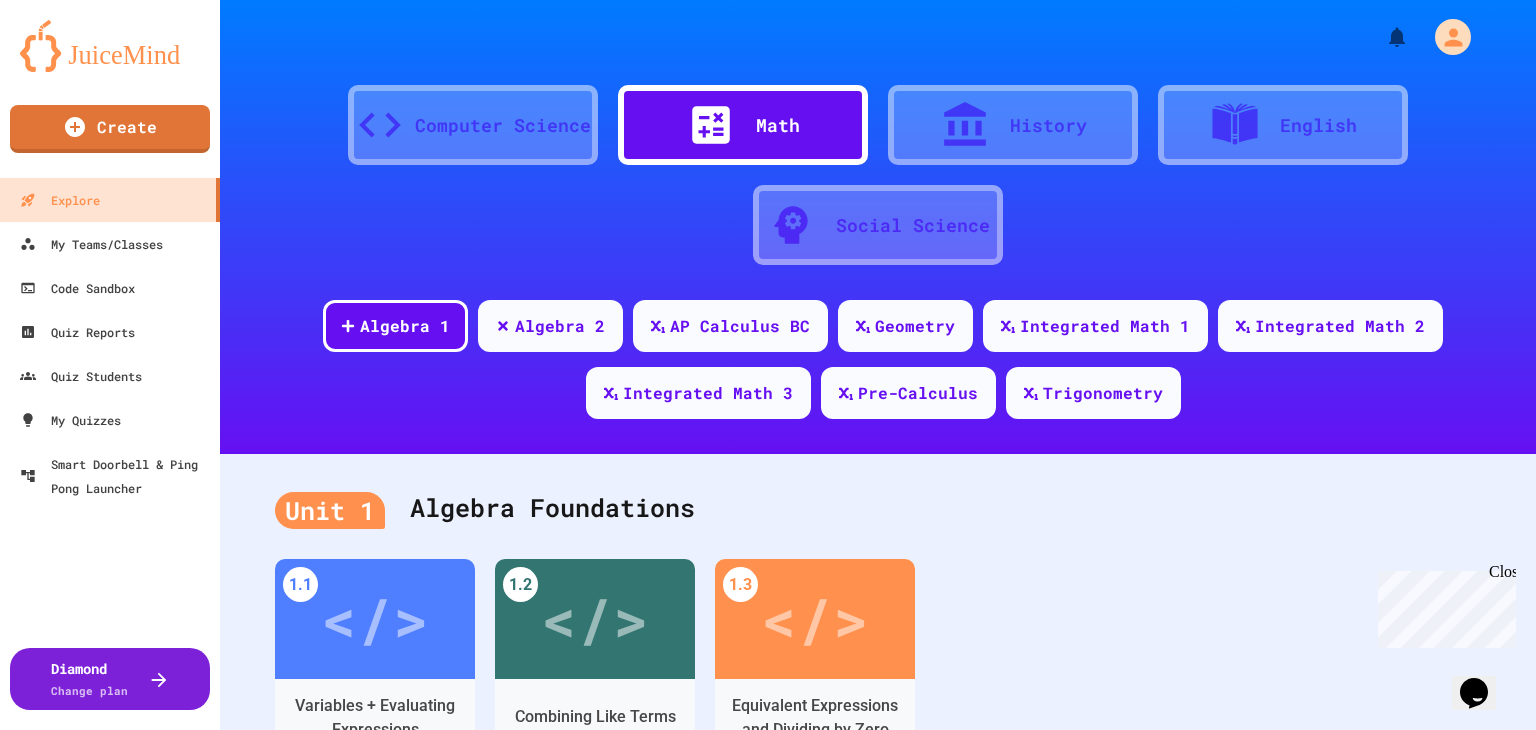 click on "Computer Science" at bounding box center (473, 125) 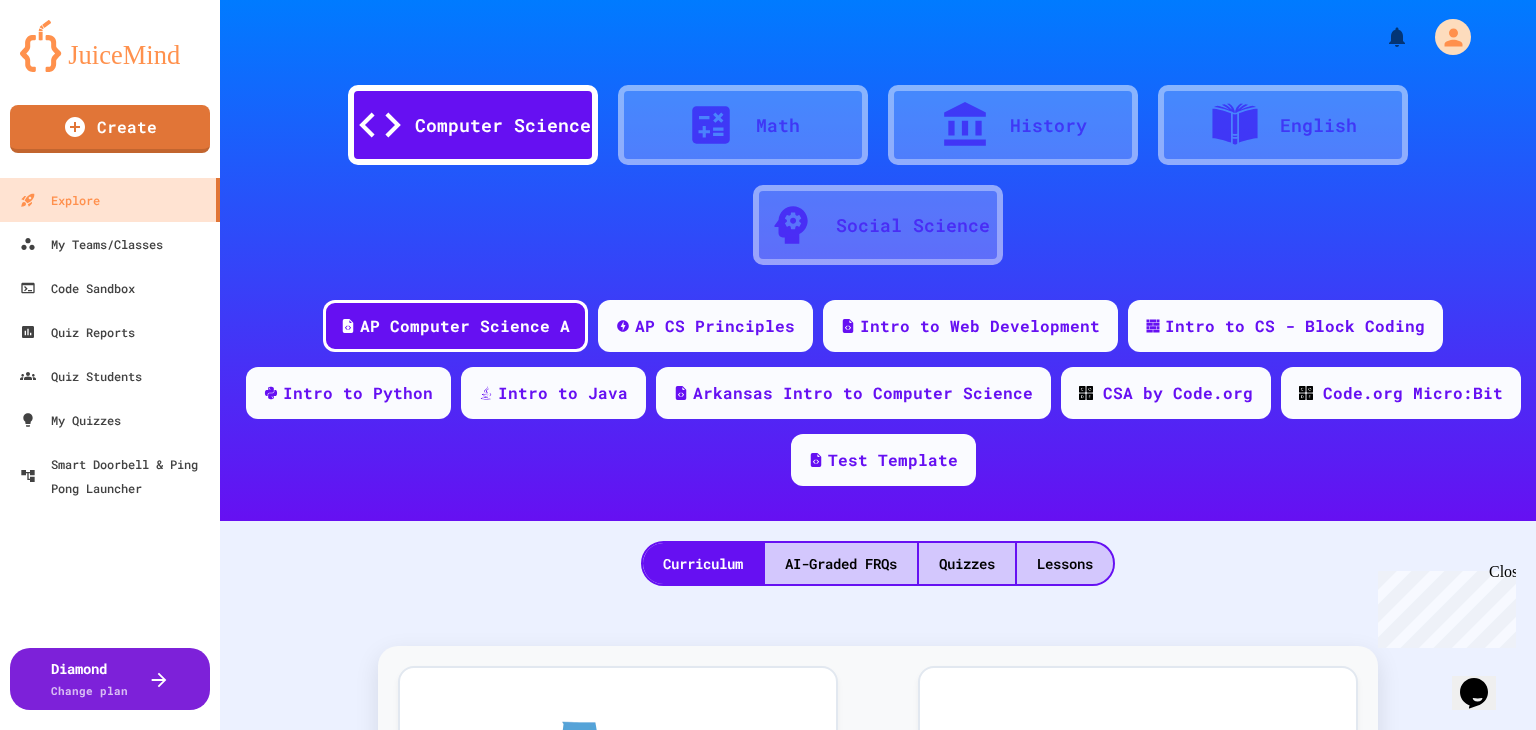 click 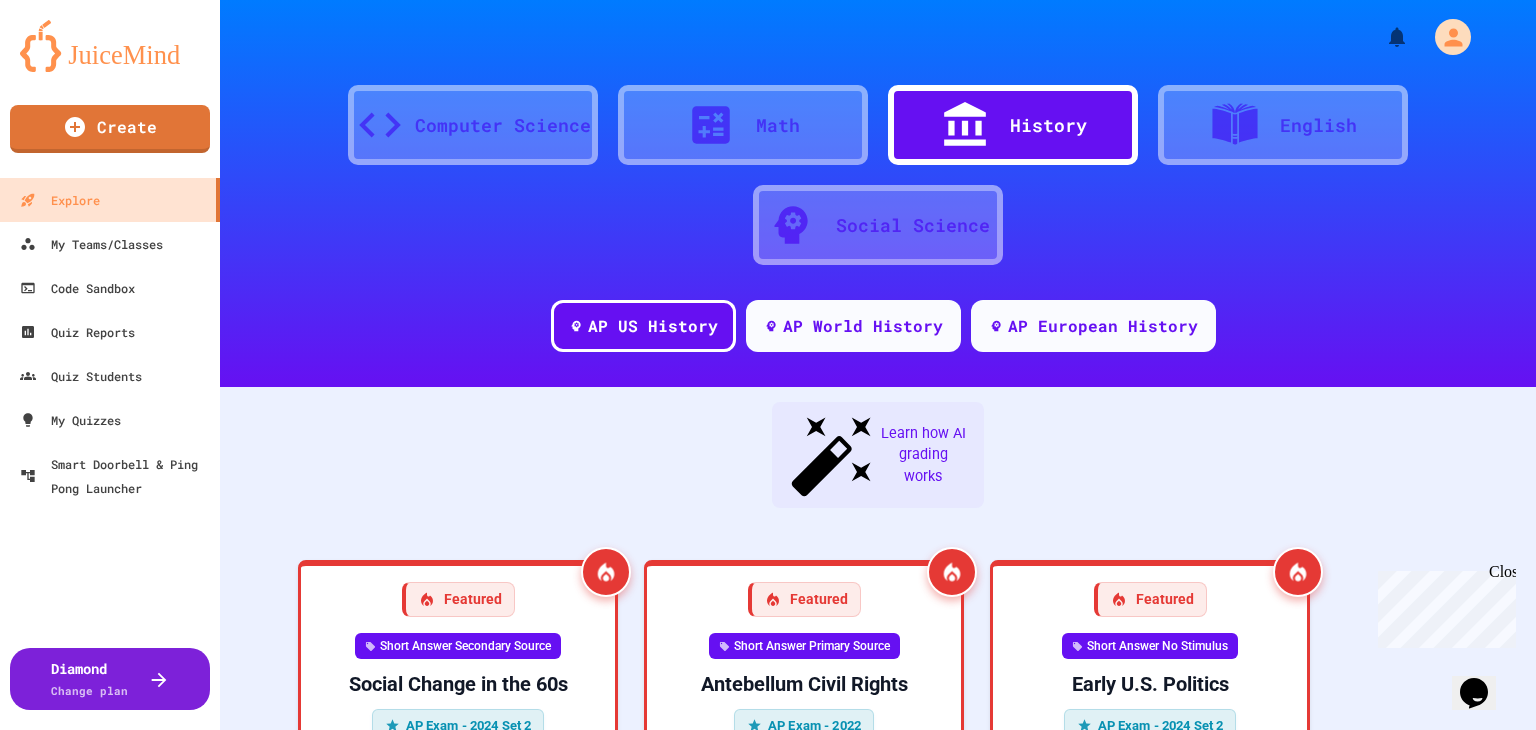 click on "Social Science" at bounding box center (878, 225) 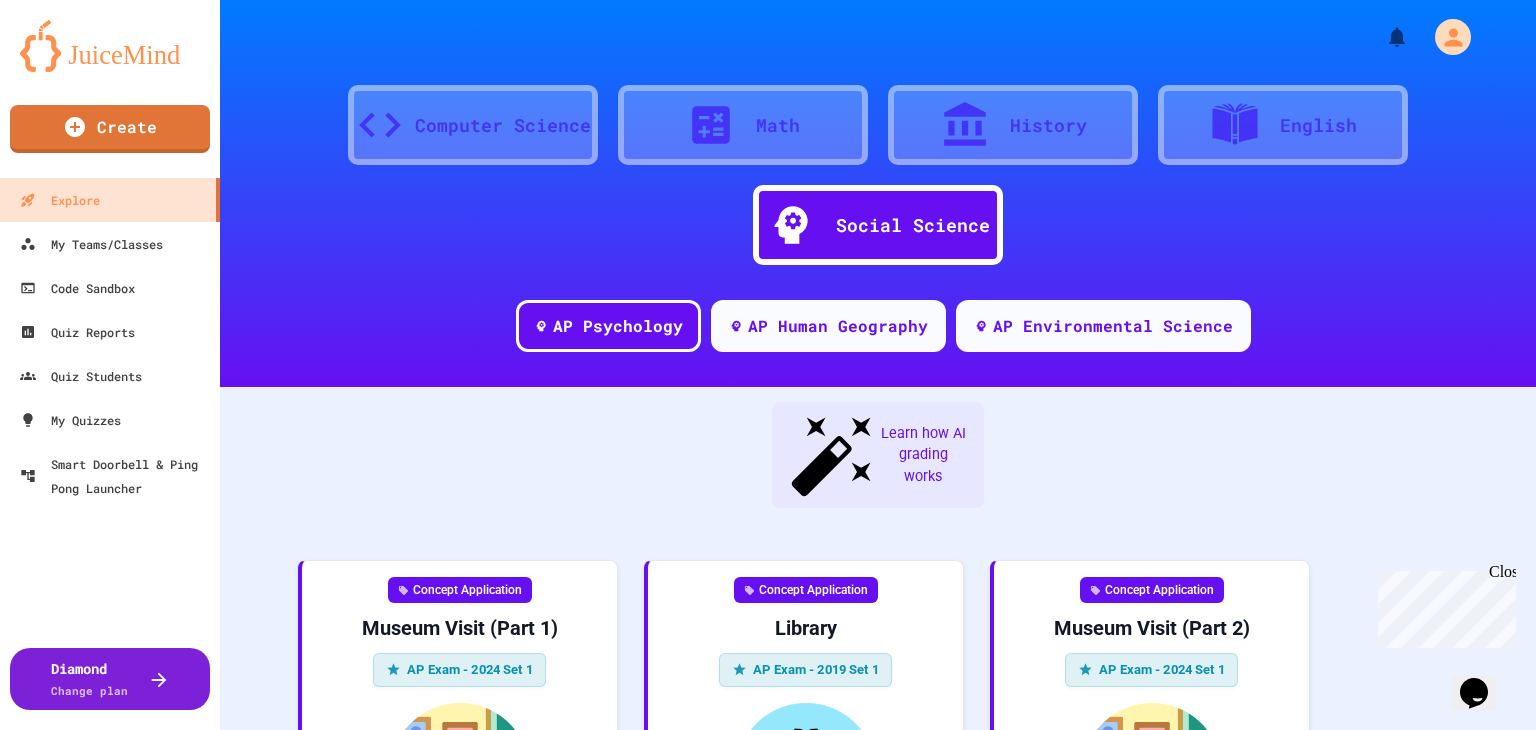 click on "Computer Science Math History English Social Science" at bounding box center [878, 165] 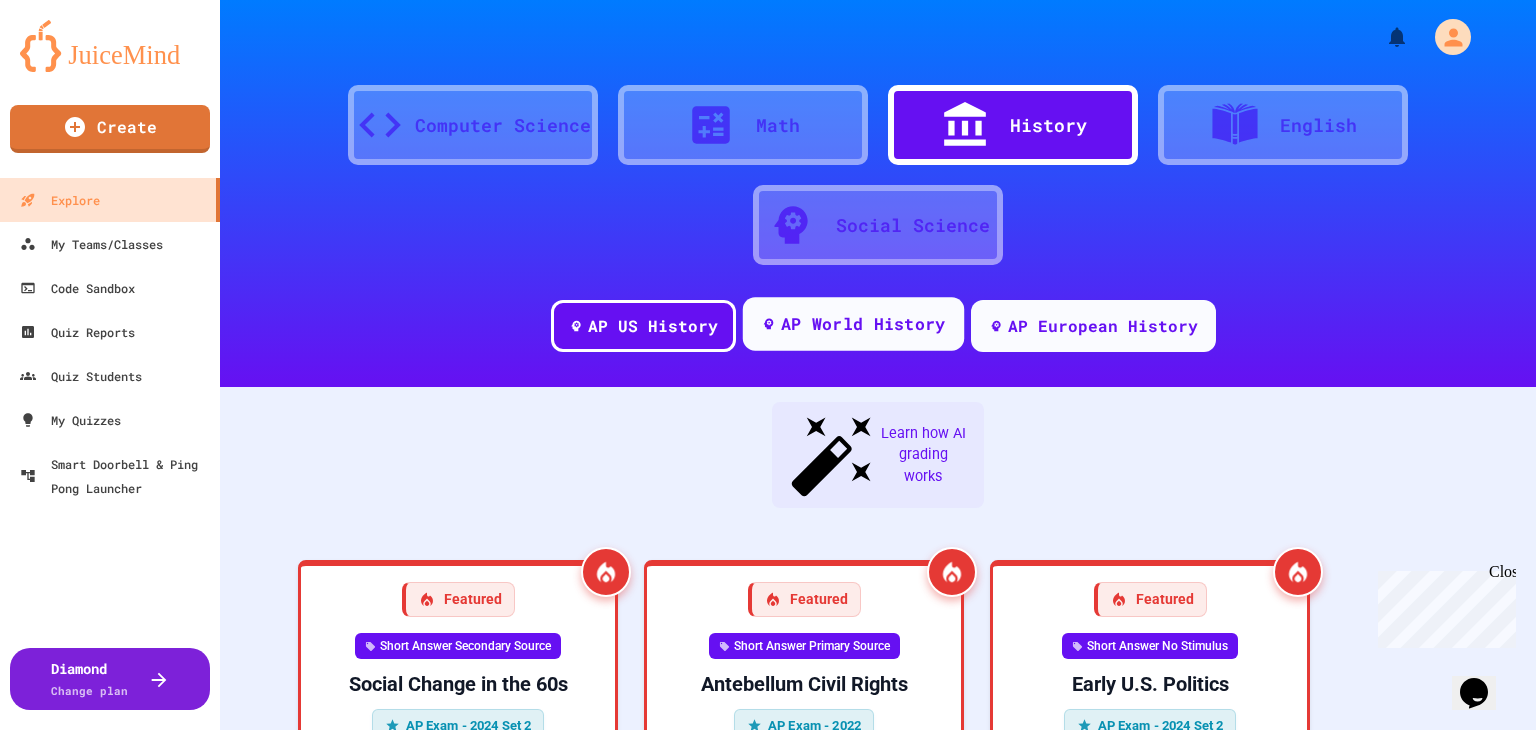 click on "AP World History" at bounding box center [862, 324] 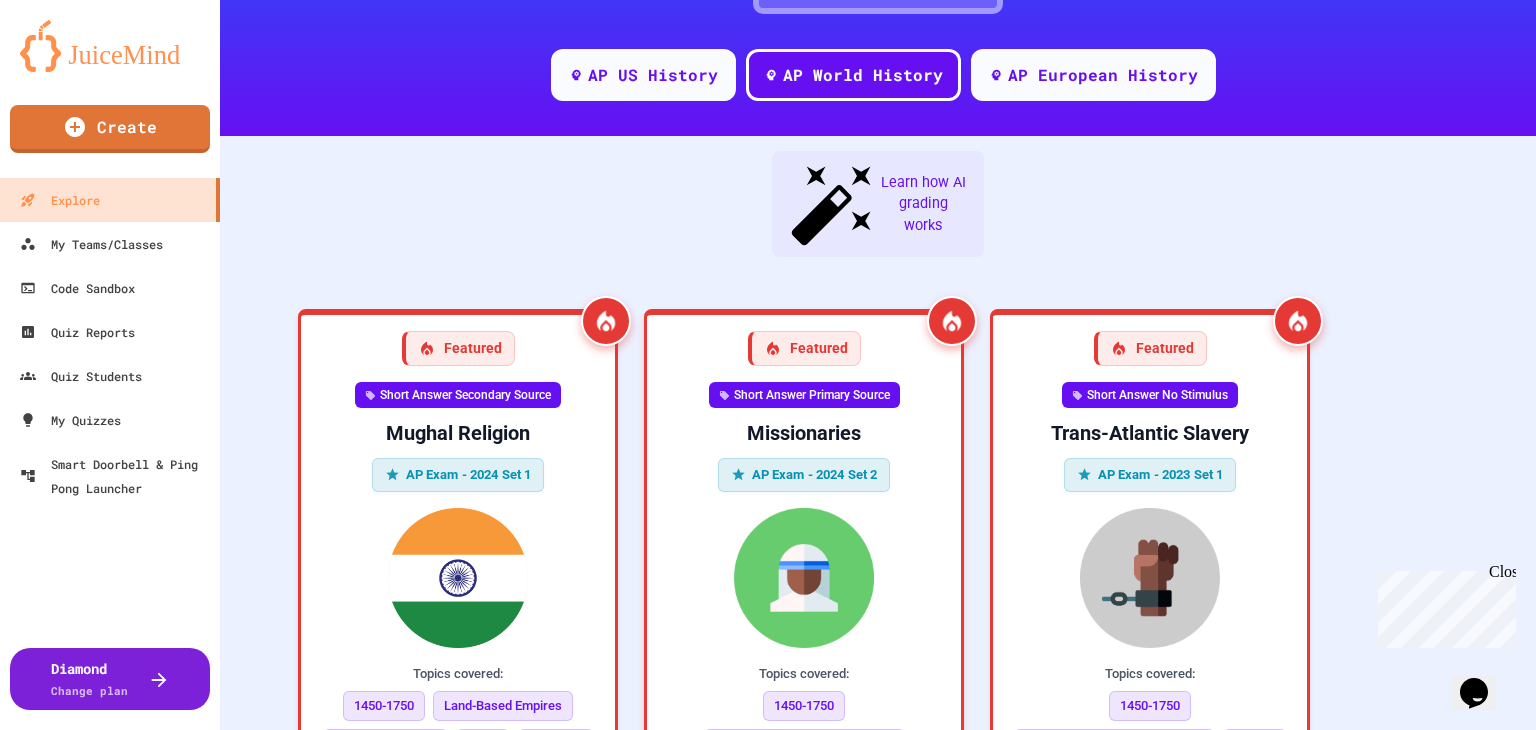 scroll, scrollTop: 0, scrollLeft: 0, axis: both 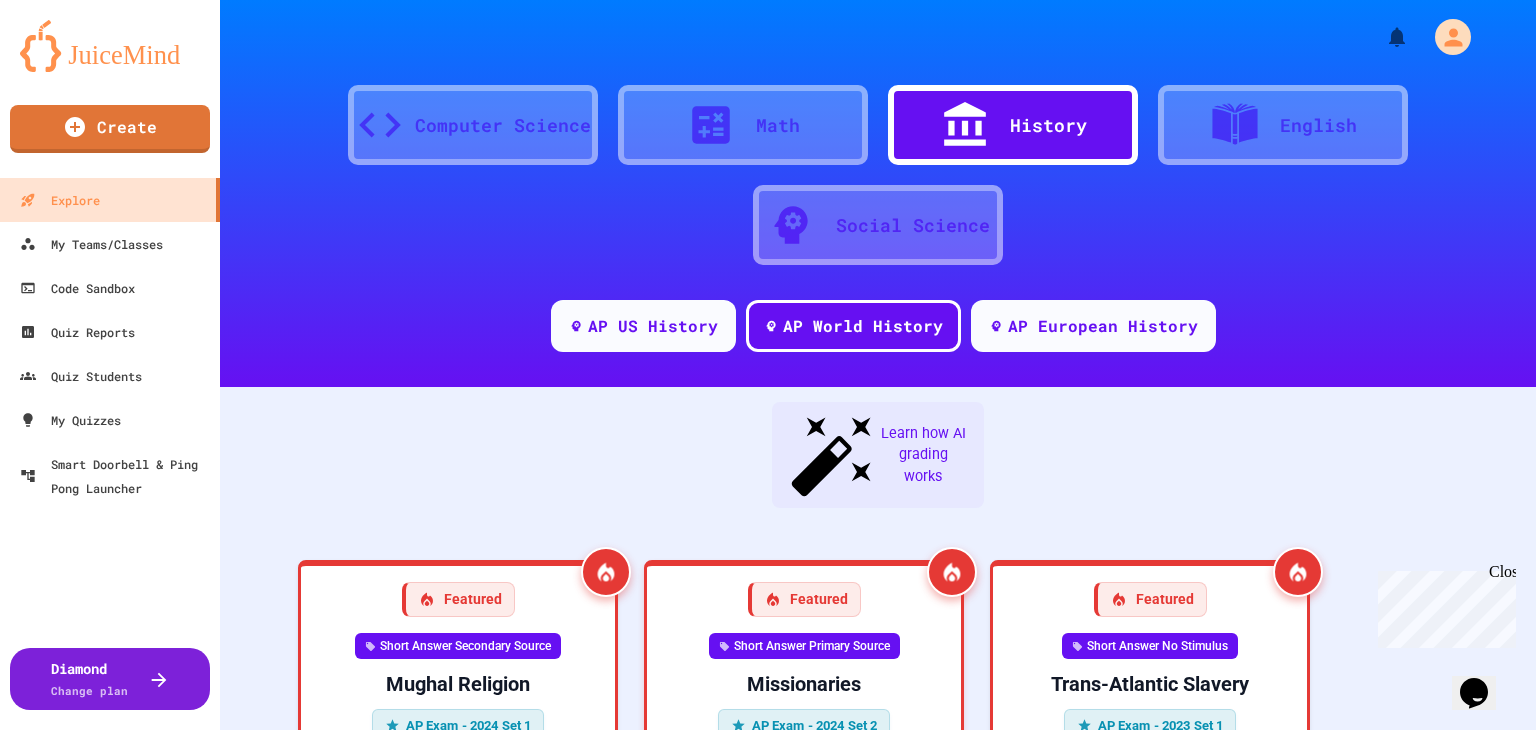drag, startPoint x: 1210, startPoint y: 107, endPoint x: 736, endPoint y: 128, distance: 474.46497 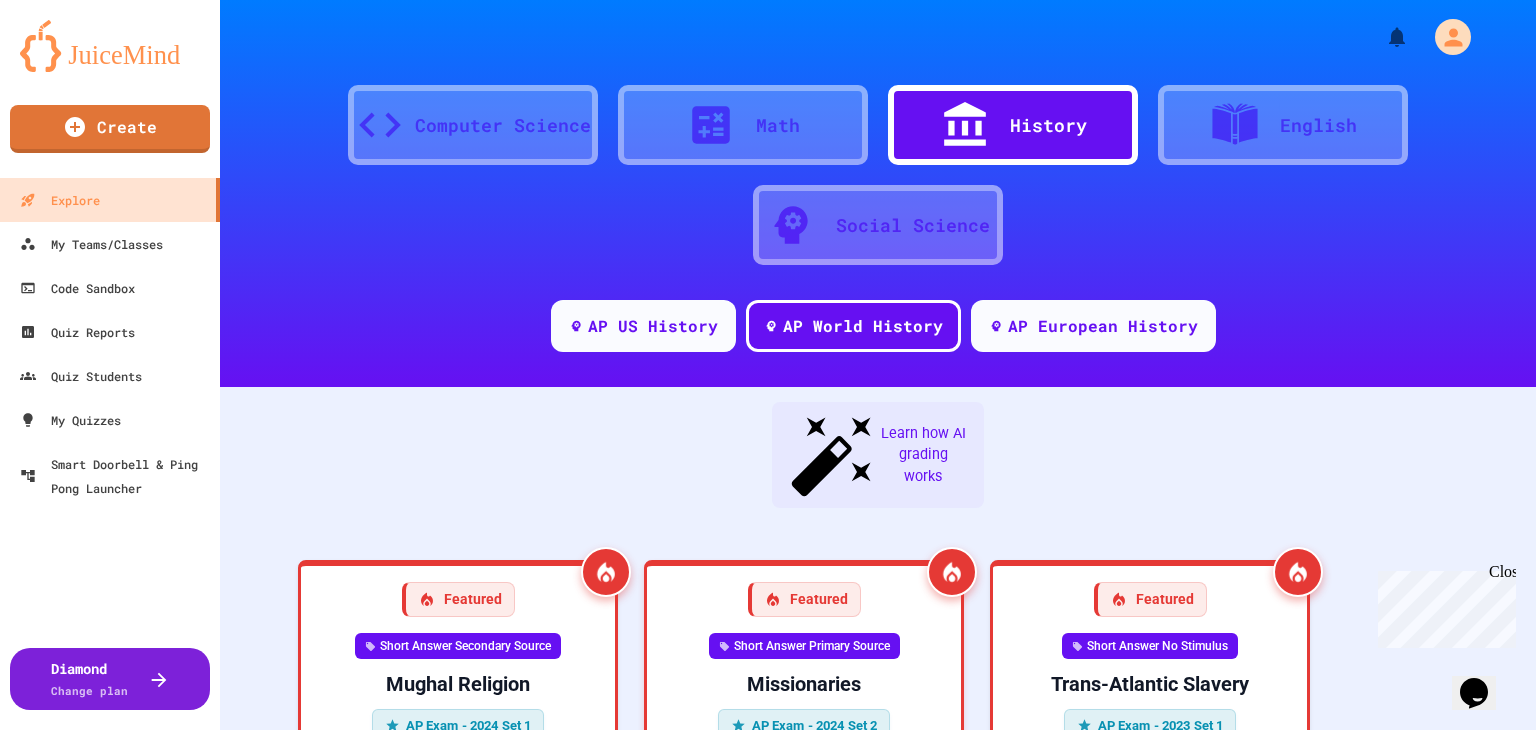 click on "Computer Science" at bounding box center [473, 125] 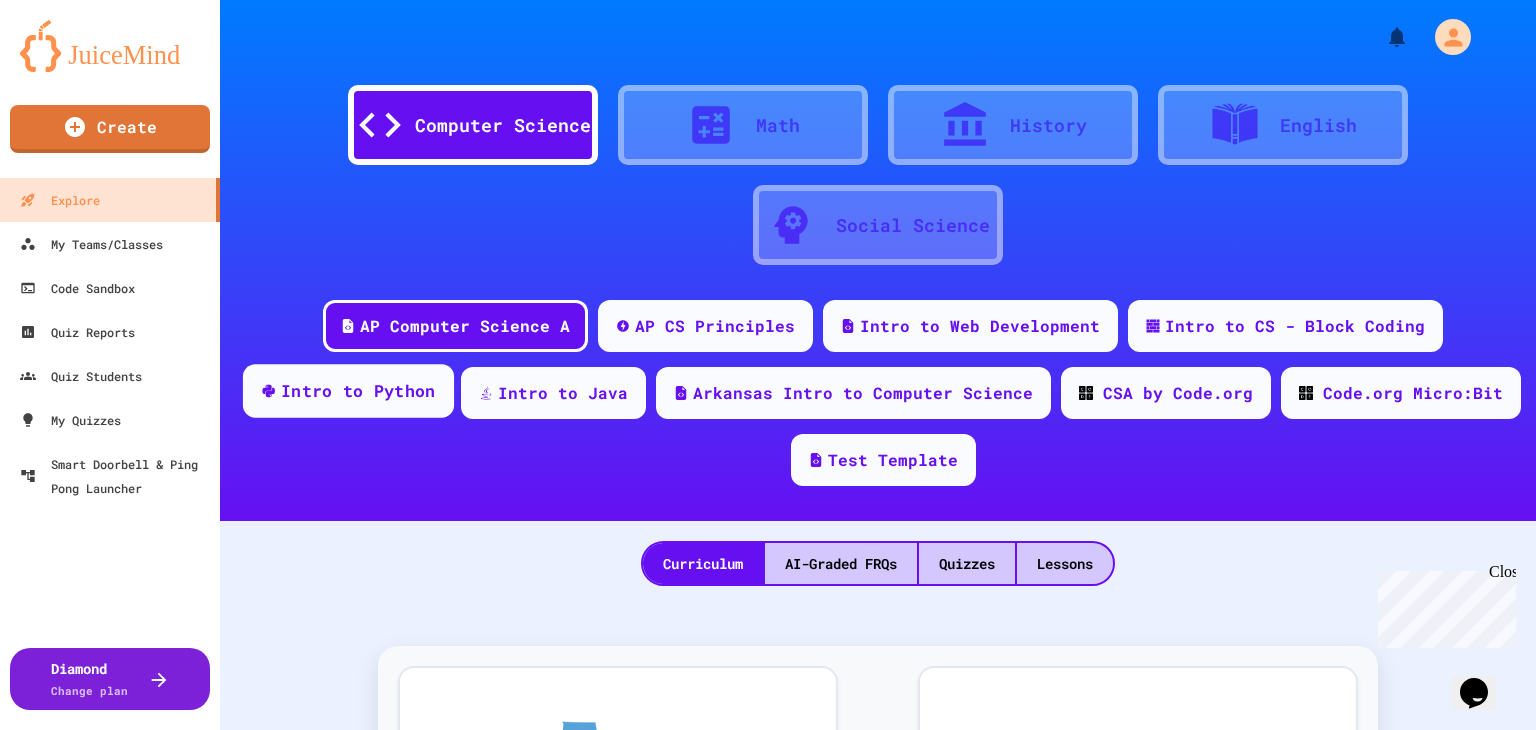 click on "Intro to Python" at bounding box center [358, 391] 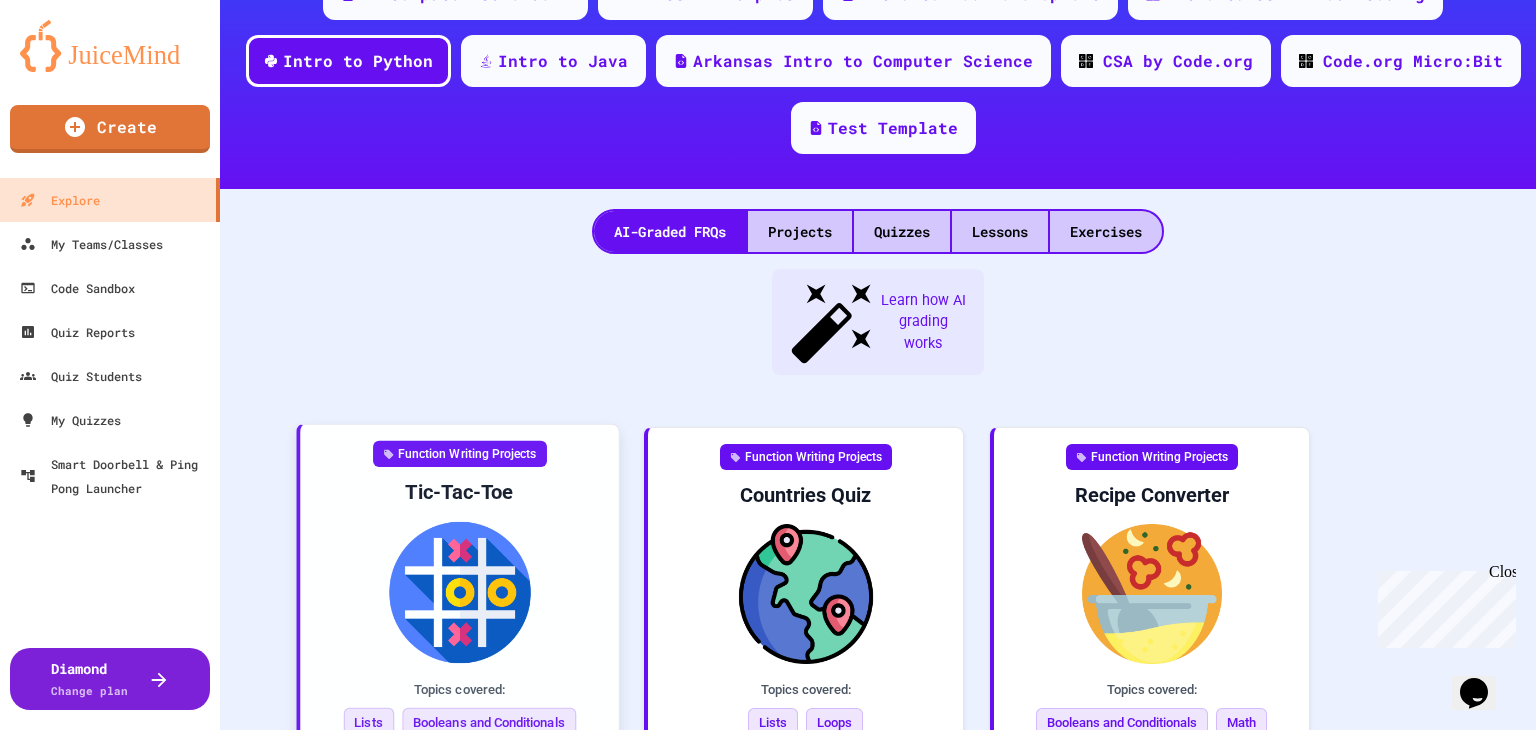 scroll, scrollTop: 324, scrollLeft: 0, axis: vertical 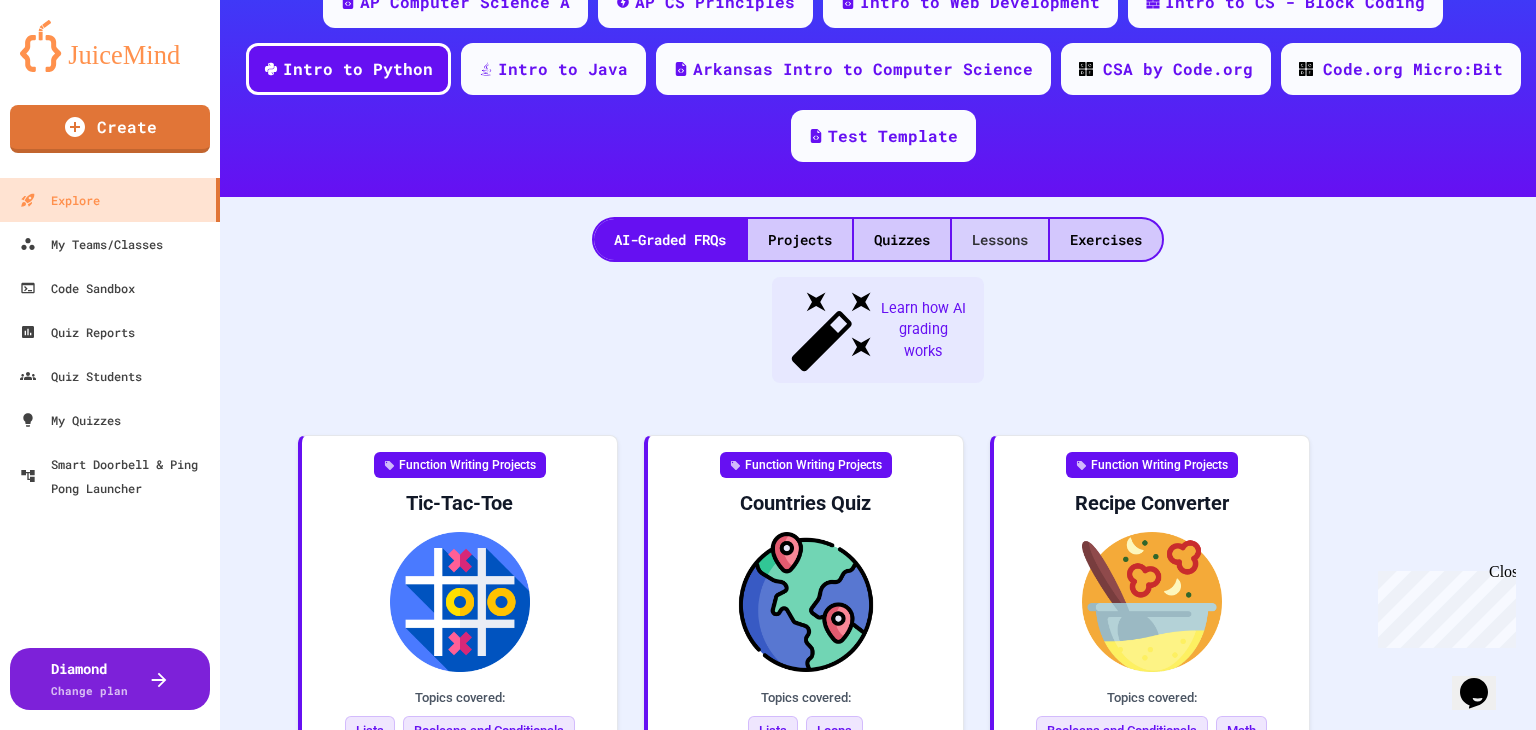click on "Lessons" at bounding box center (1000, 239) 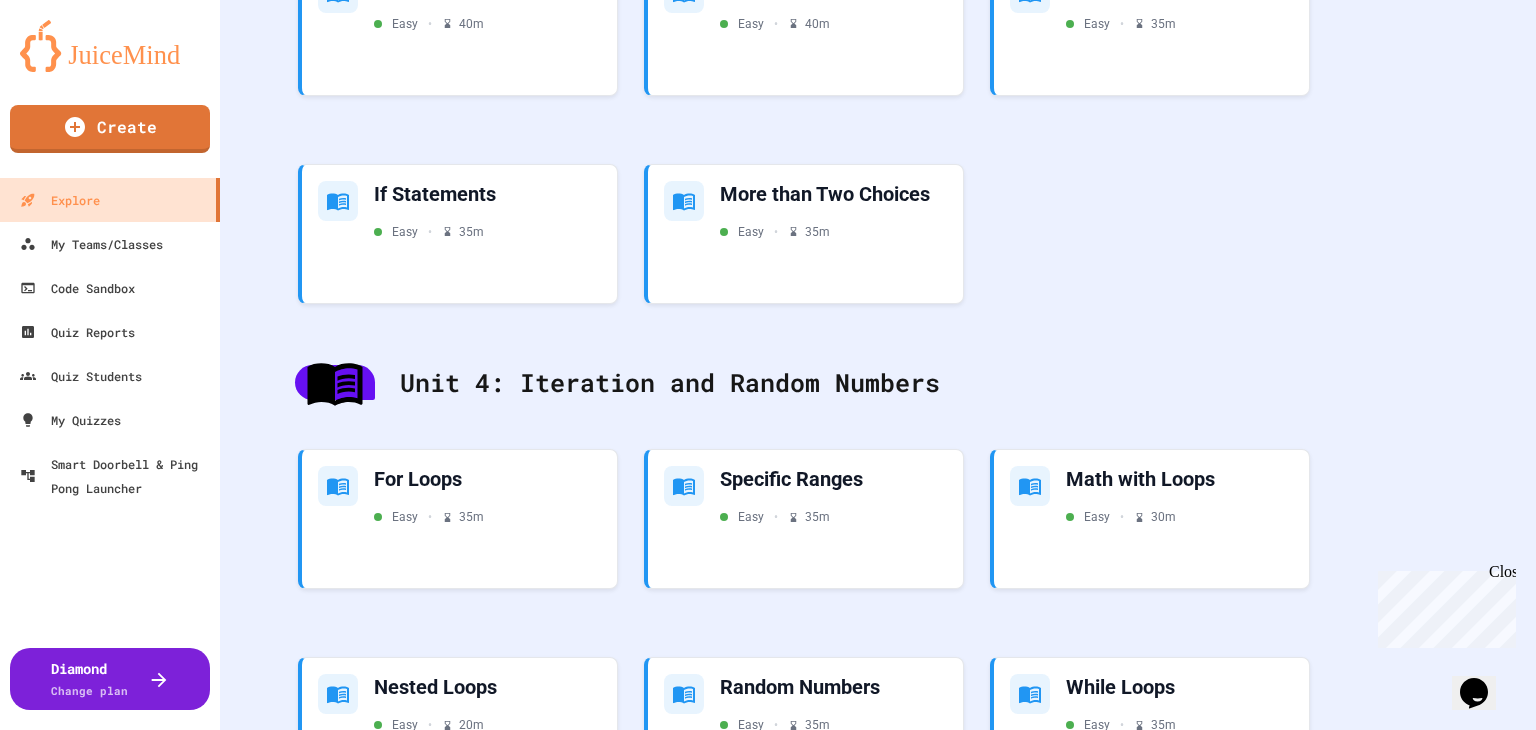 scroll, scrollTop: 2055, scrollLeft: 0, axis: vertical 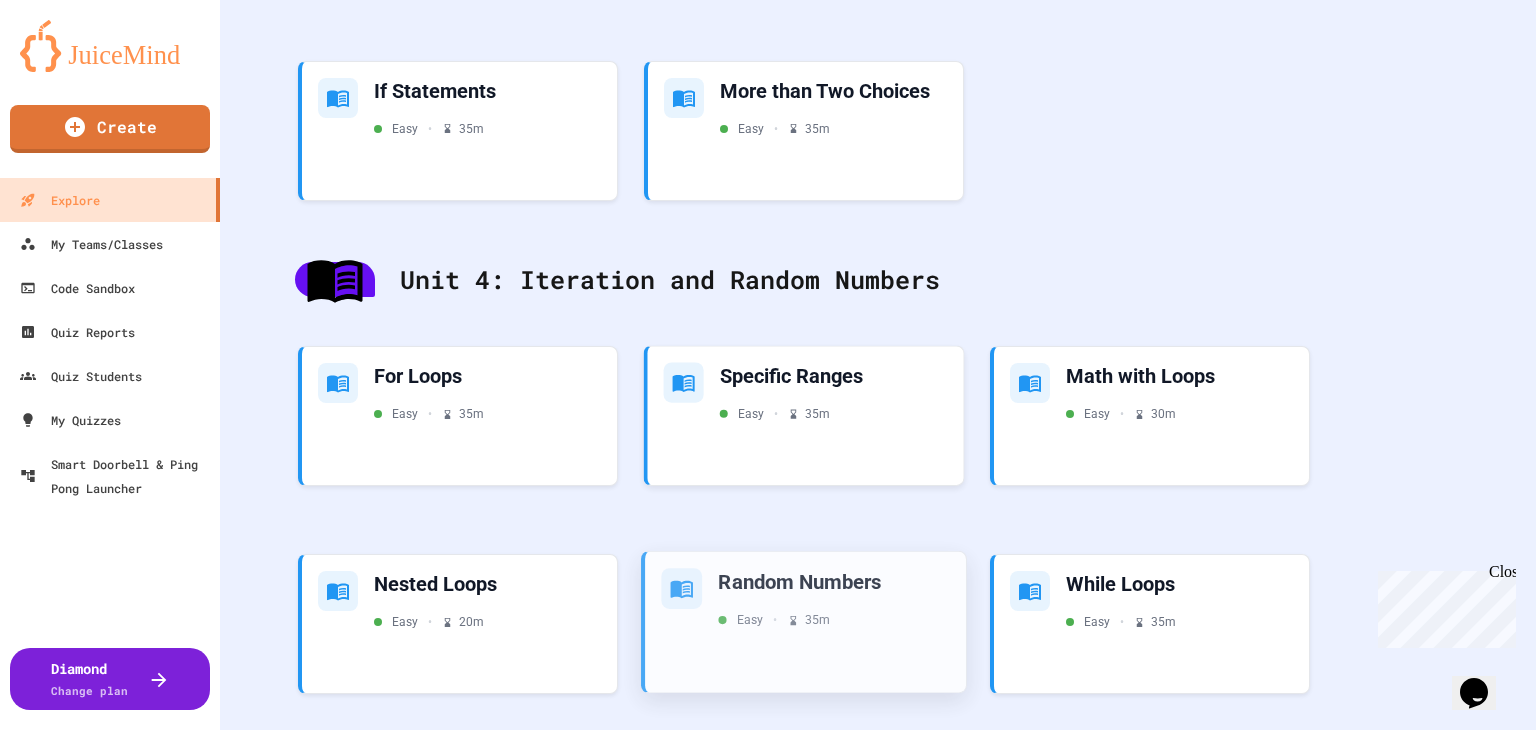 drag, startPoint x: 902, startPoint y: 541, endPoint x: 749, endPoint y: 473, distance: 167.43059 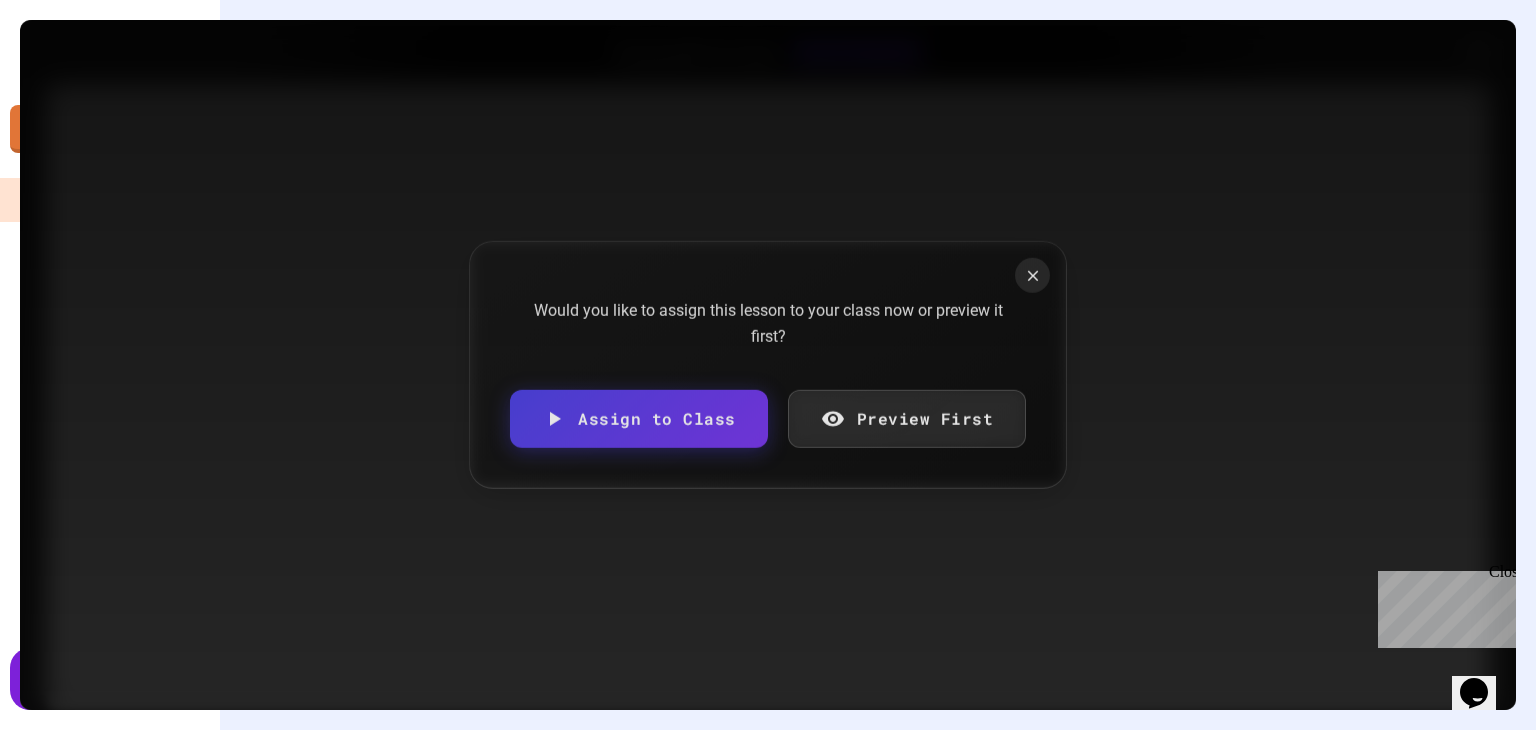 click at bounding box center [1032, 275] 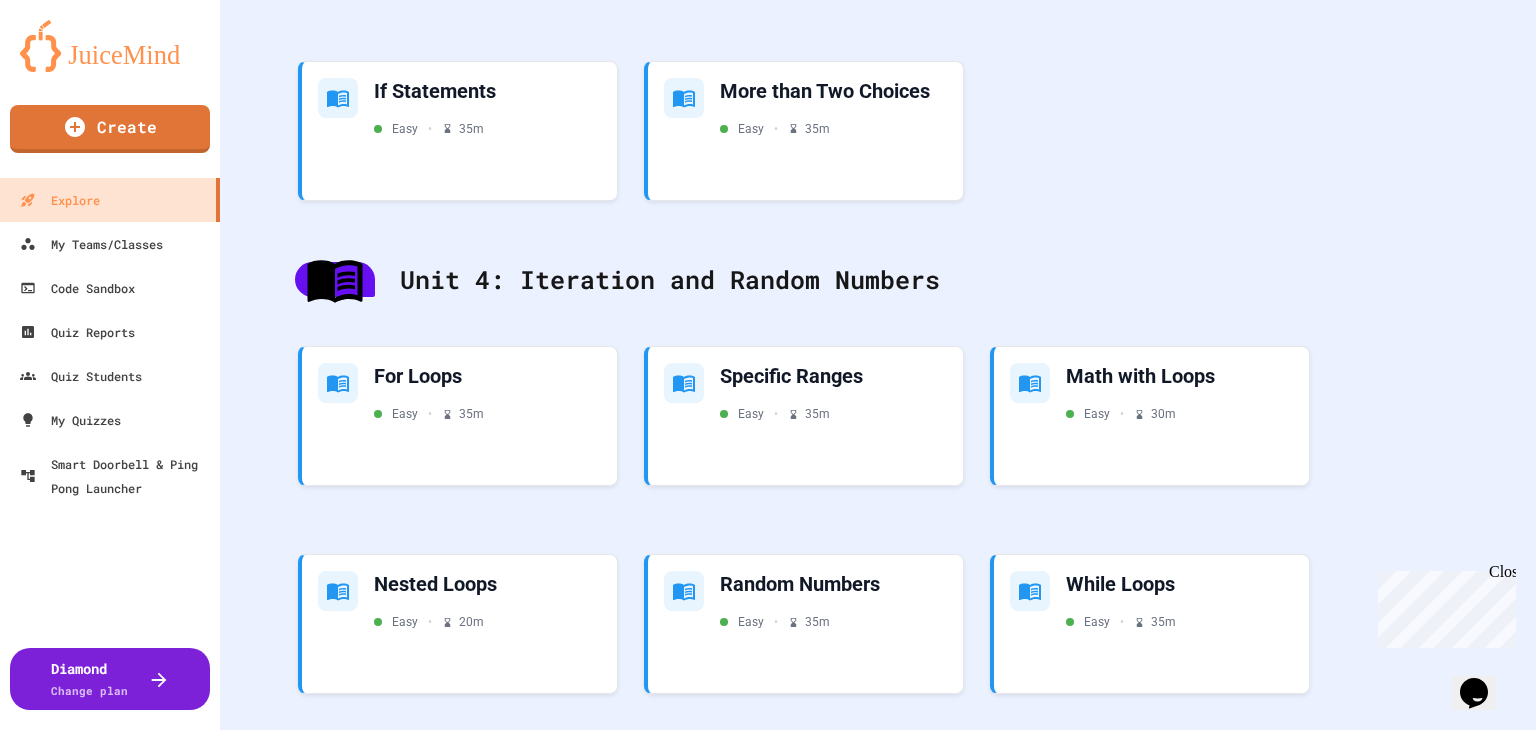 click on "Unit 4: Iteration and Random Numbers" at bounding box center (878, 280) 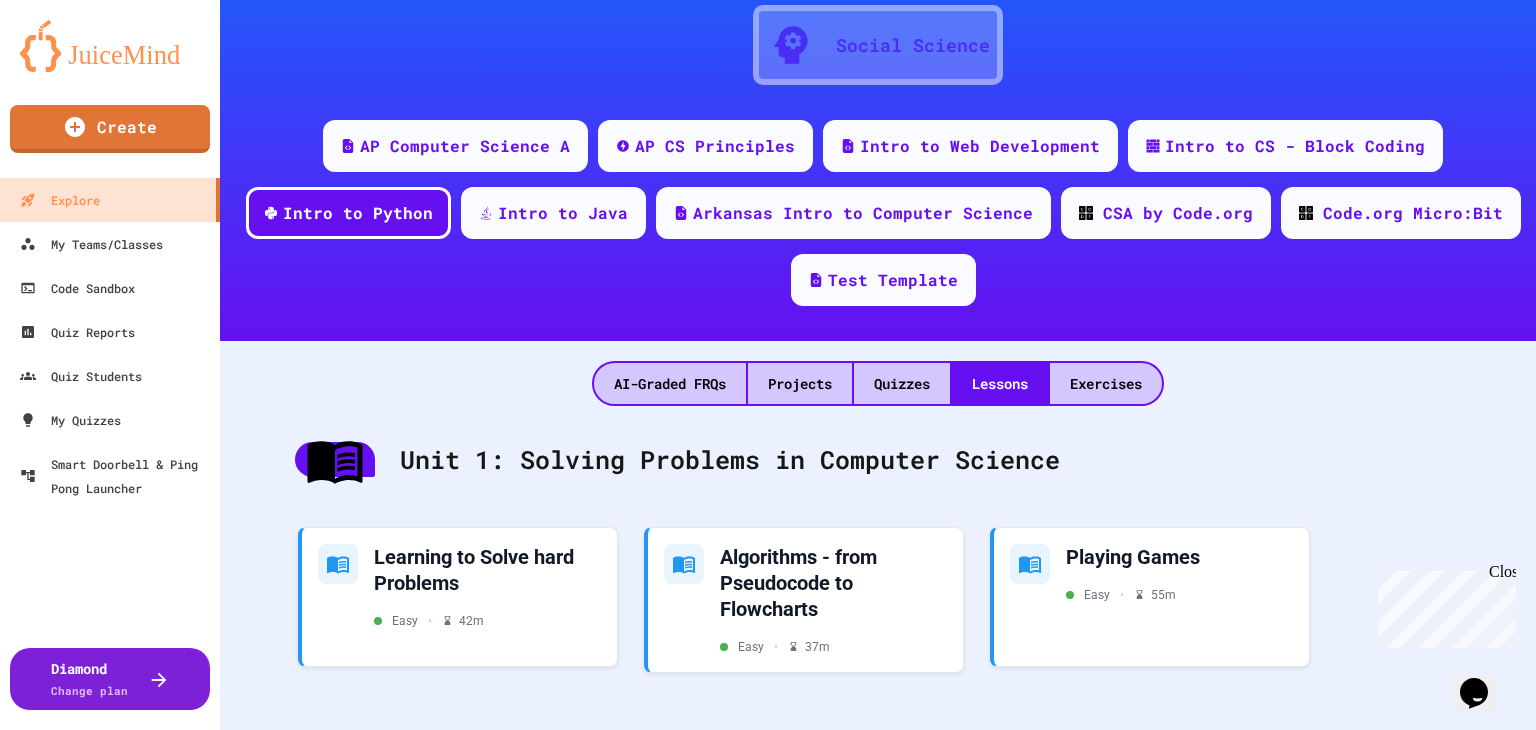 scroll, scrollTop: 0, scrollLeft: 0, axis: both 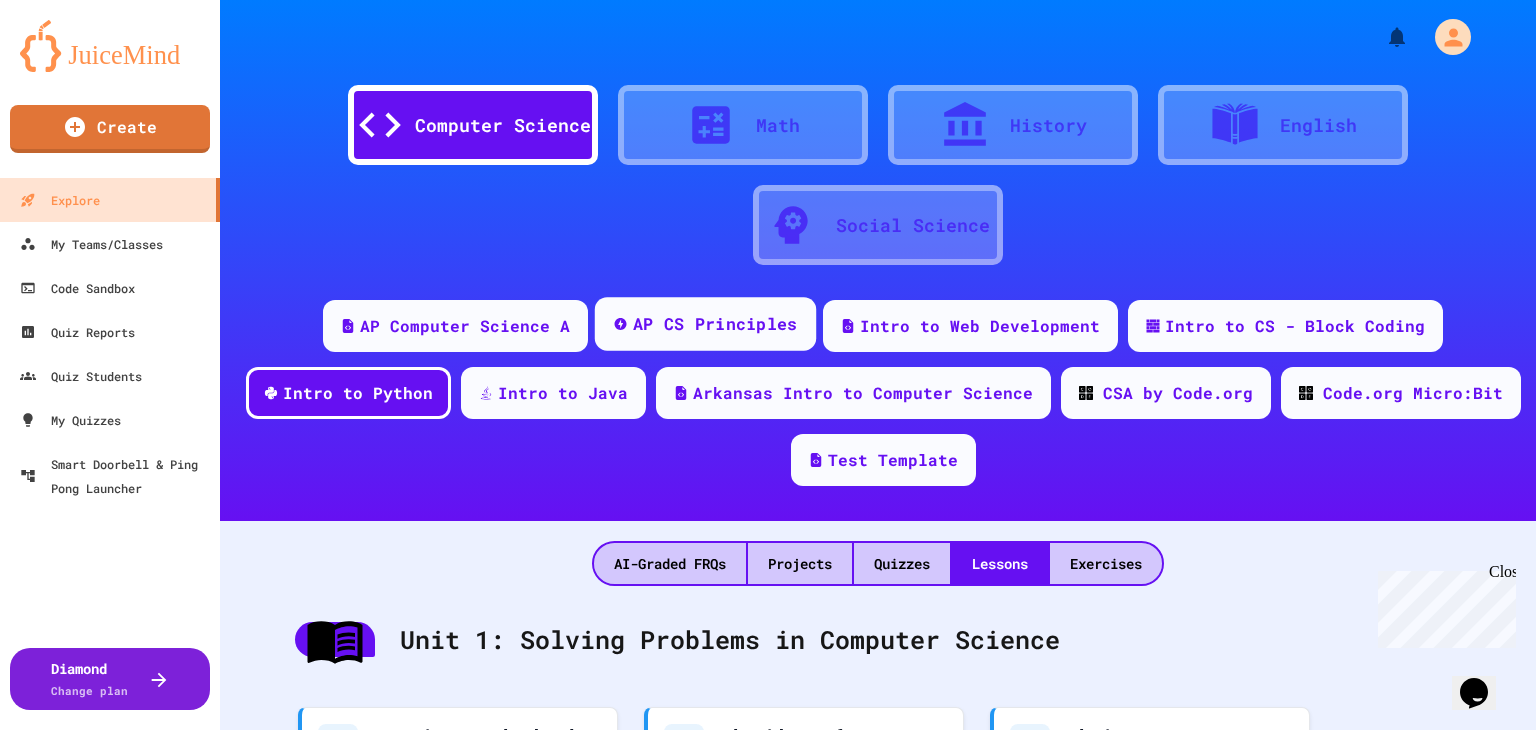 click on "AP CS Principles" at bounding box center (715, 324) 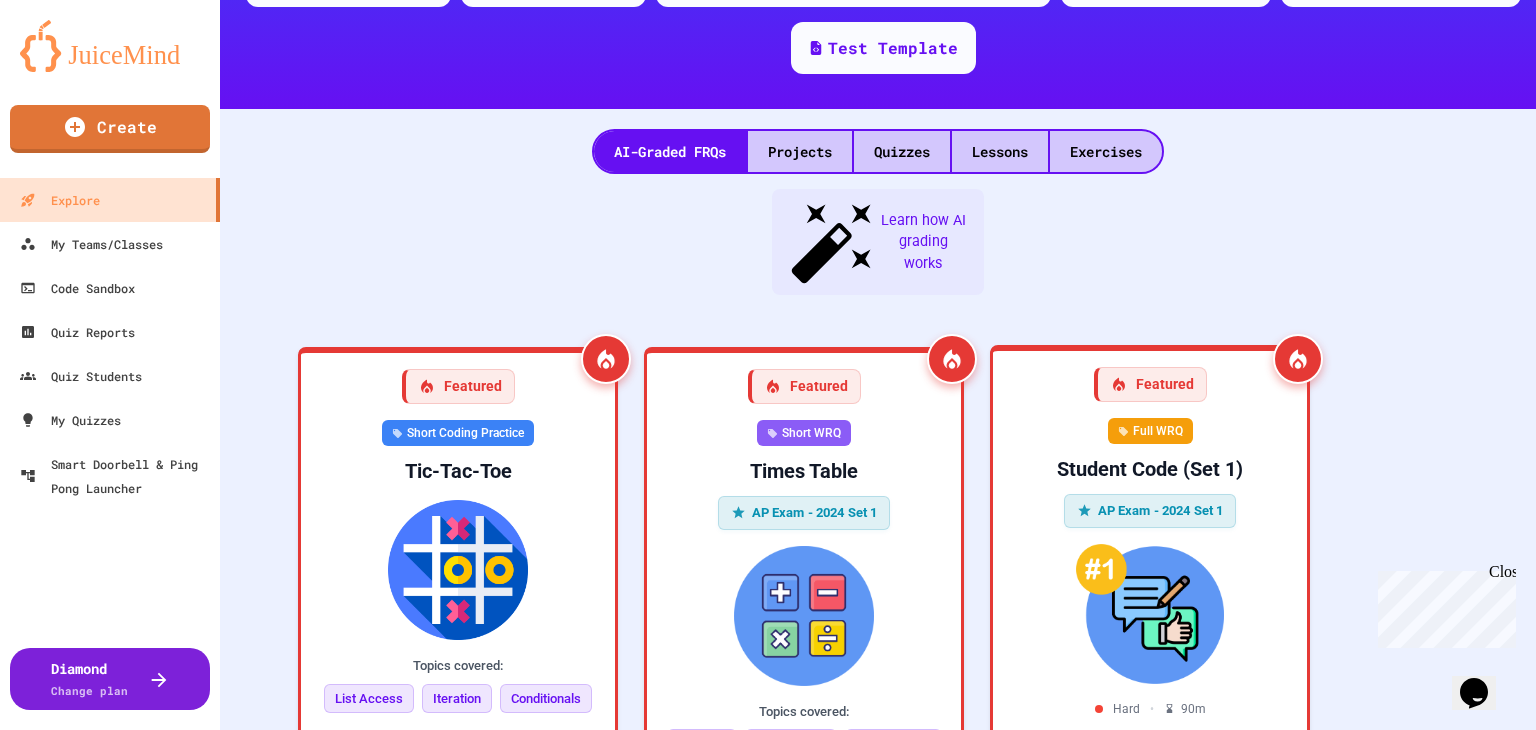 scroll, scrollTop: 424, scrollLeft: 0, axis: vertical 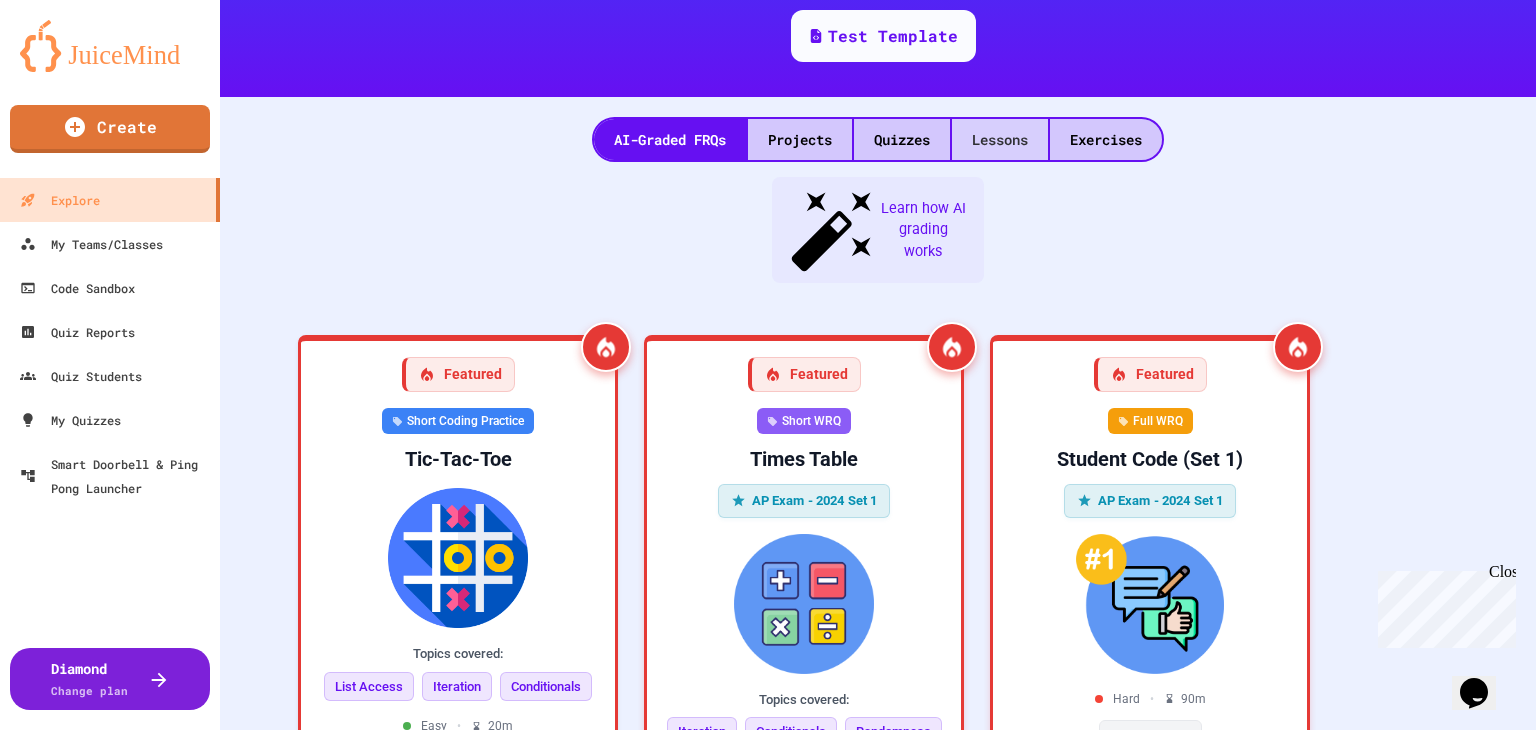 click on "Lessons" at bounding box center [1000, 139] 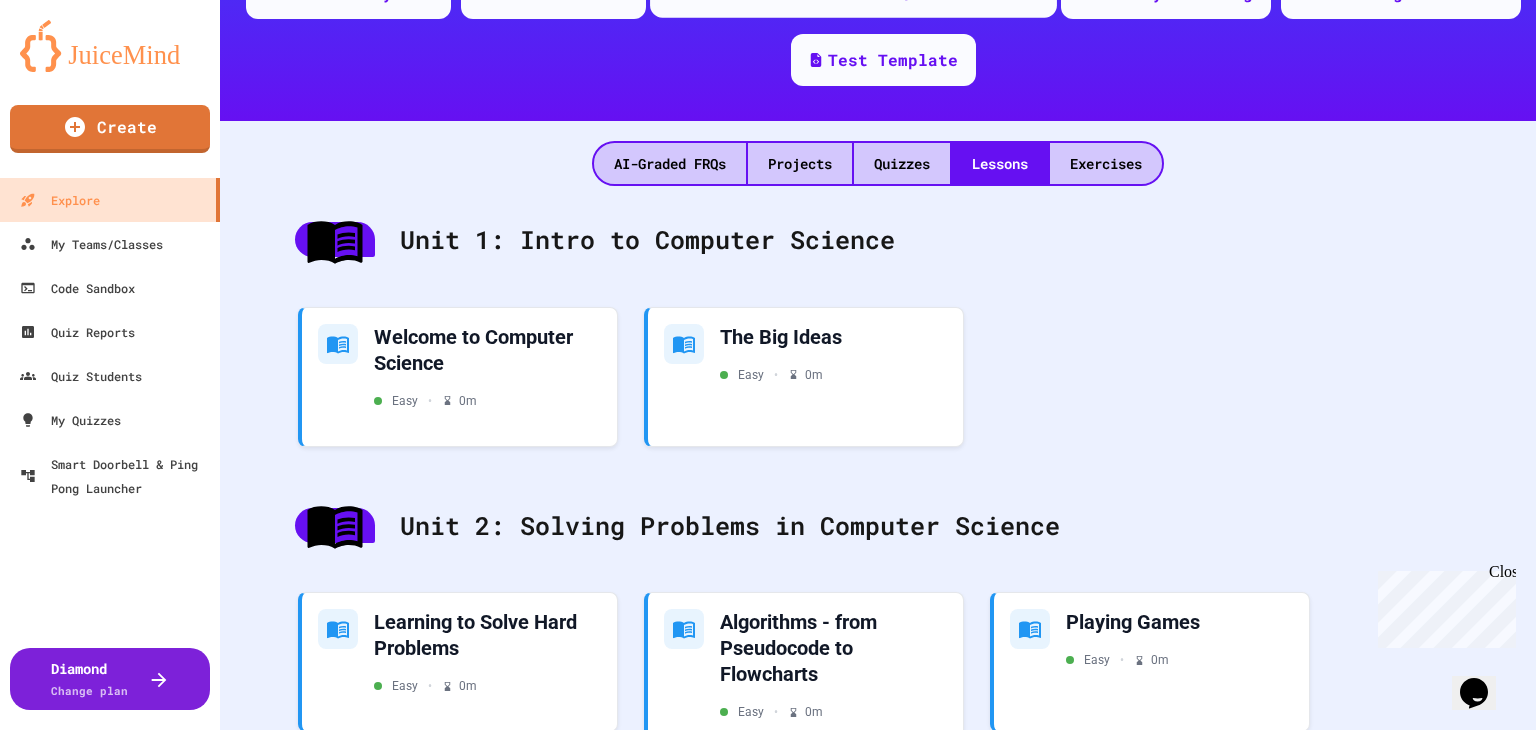 scroll, scrollTop: 430, scrollLeft: 0, axis: vertical 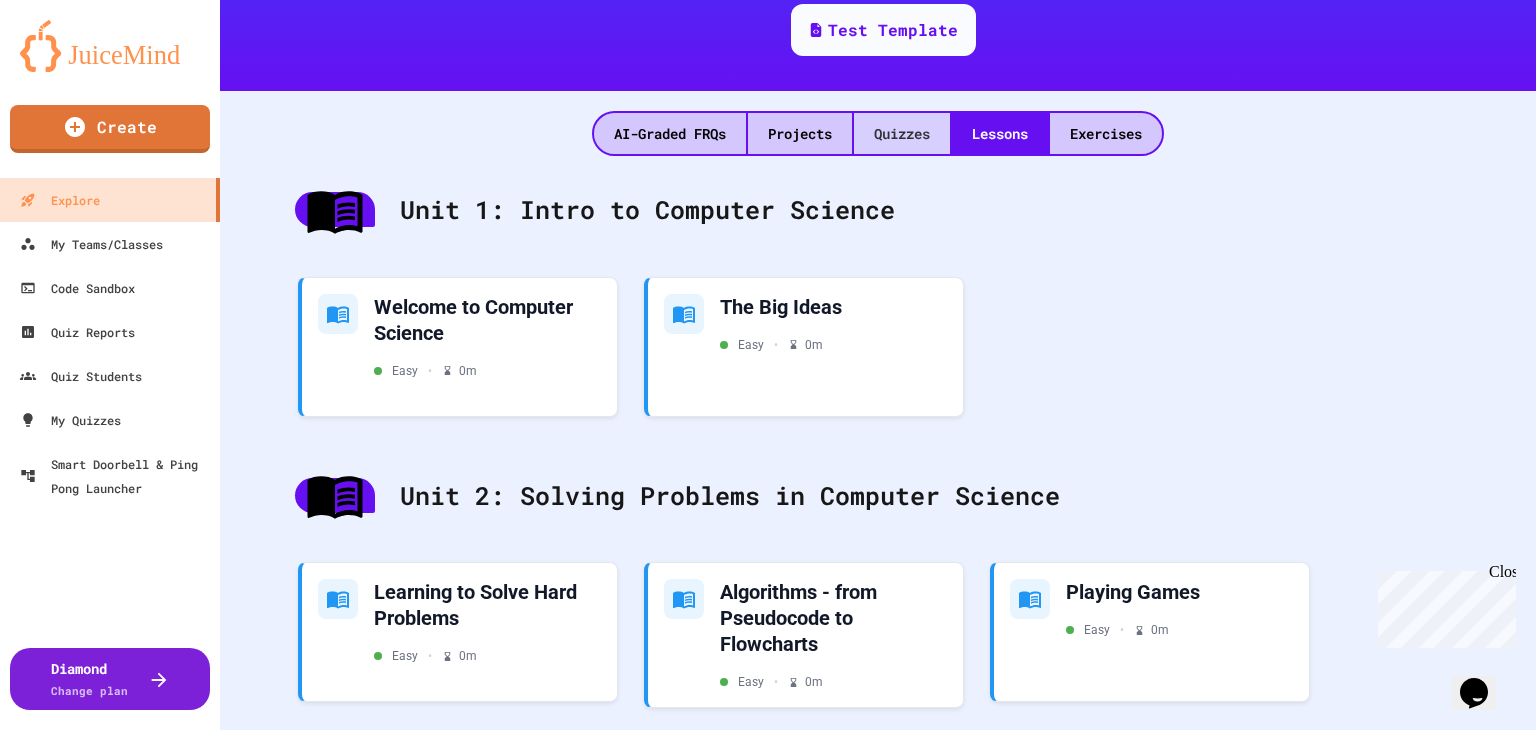 click on "Quizzes" at bounding box center [902, 133] 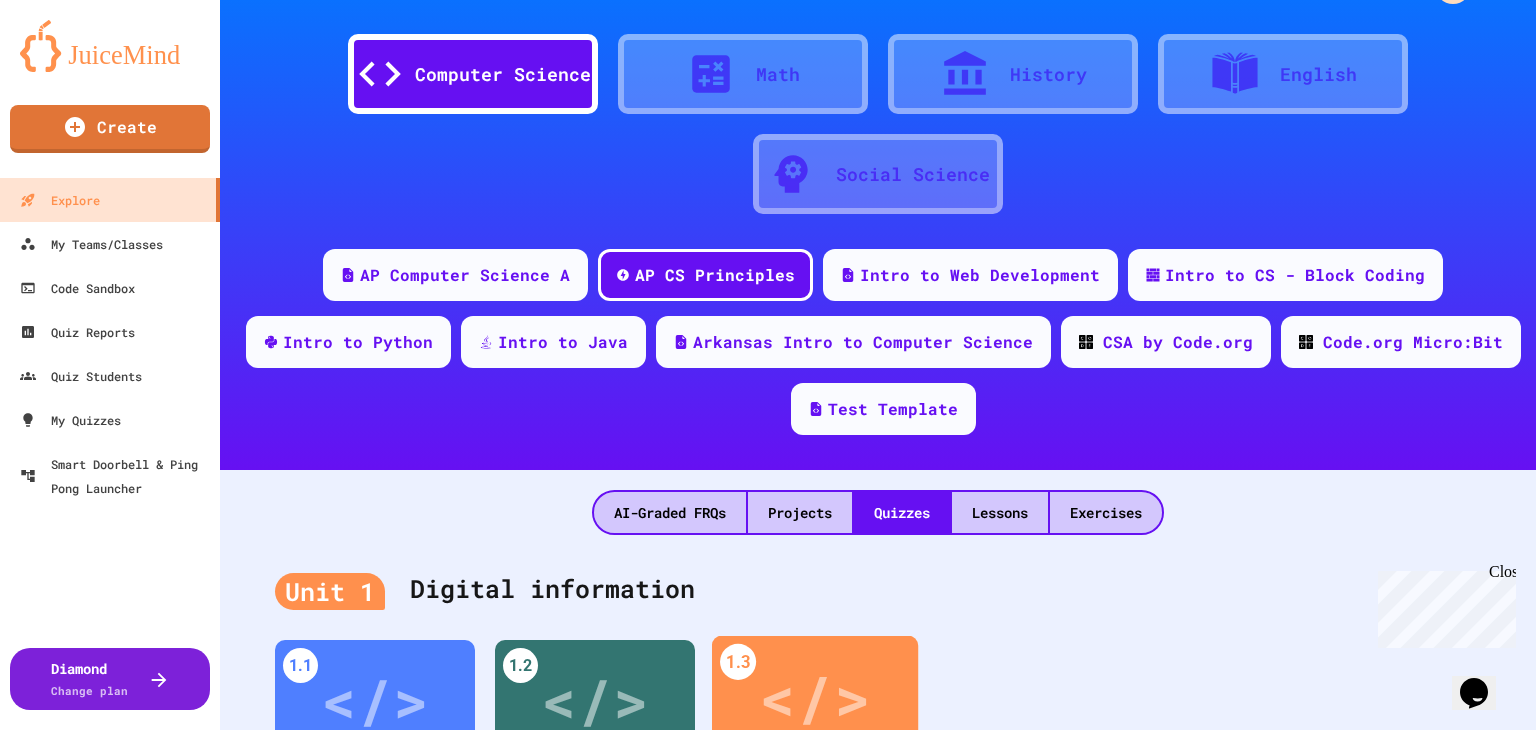 scroll, scrollTop: 68, scrollLeft: 0, axis: vertical 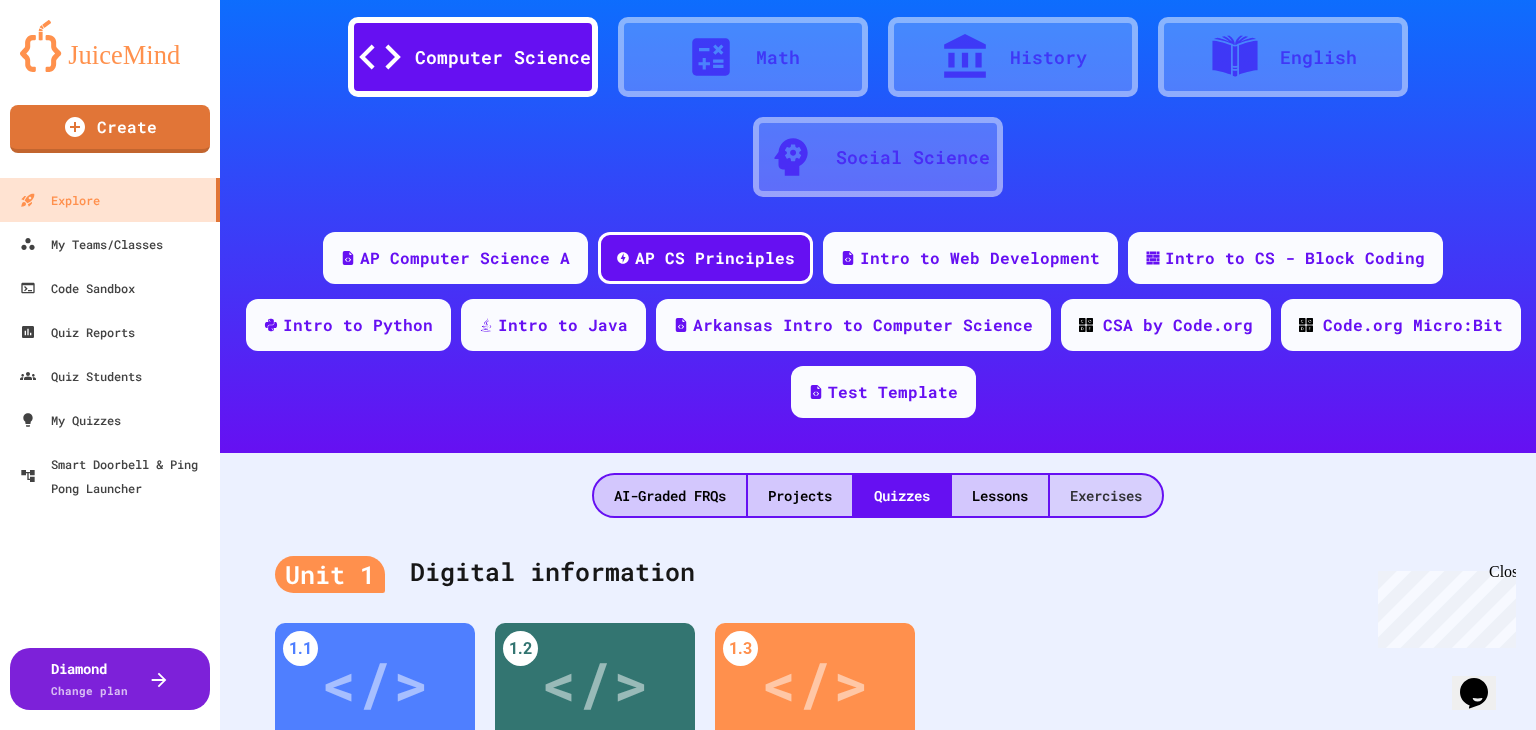 click on "Exercises" at bounding box center (1106, 495) 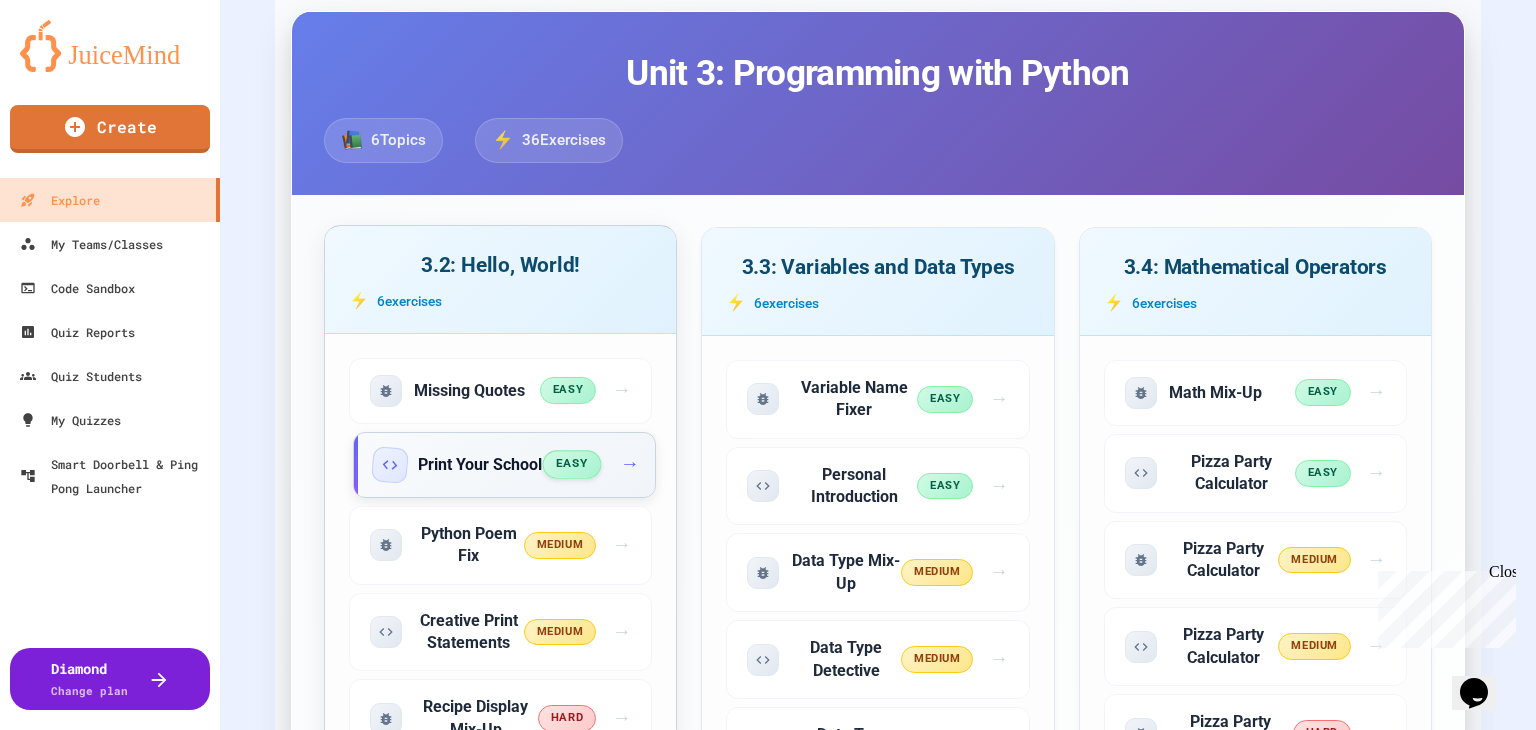 scroll, scrollTop: 400, scrollLeft: 0, axis: vertical 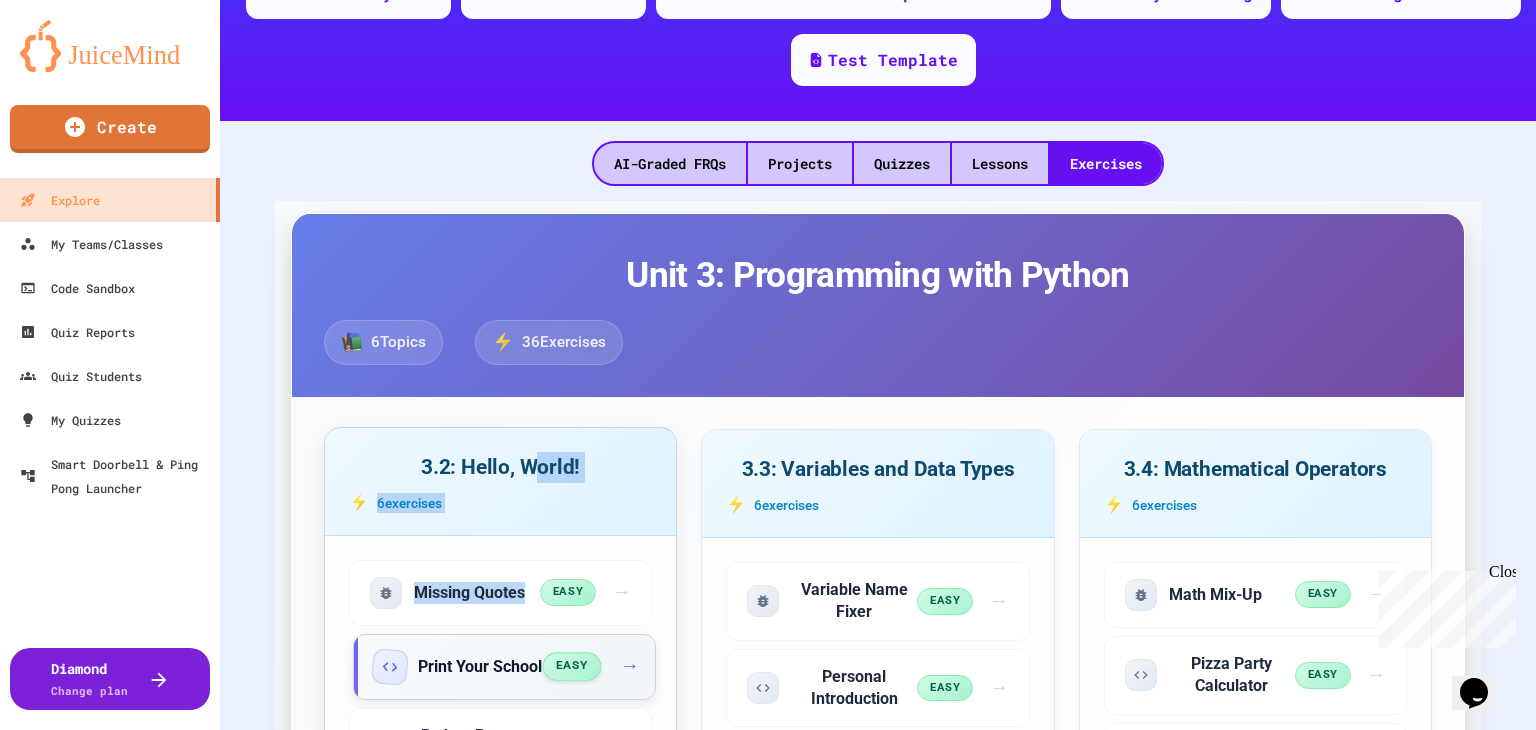 drag, startPoint x: 632, startPoint y: 468, endPoint x: 596, endPoint y: 637, distance: 172.79178 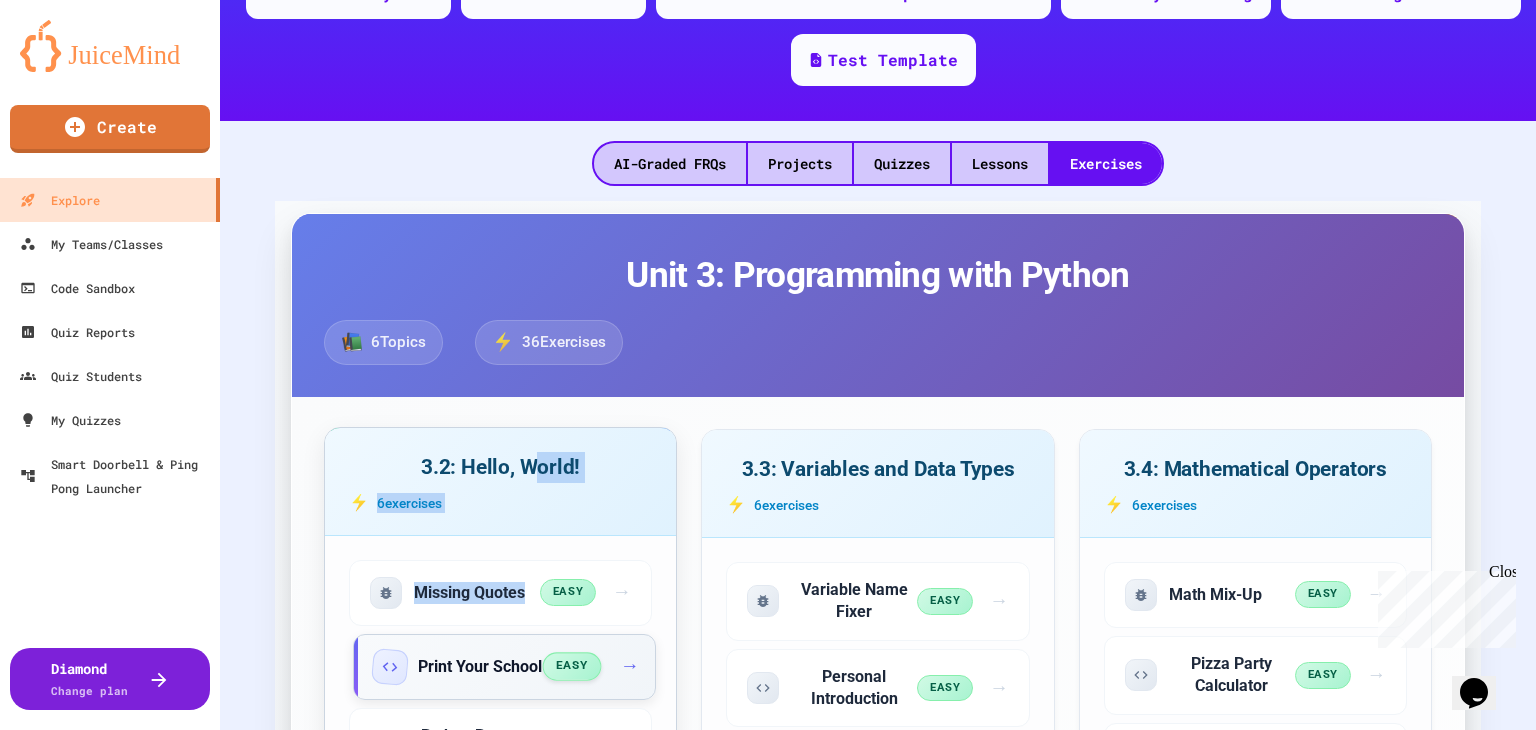 click on "3.2: Hello, World! 6  exercise s Missing Quotes easy → Print Your School easy → Python Poem Fix medium → Creative Print Statements medium → Recipe Display Mix-Up hard → Creative Story Display hard →" at bounding box center (500, 767) 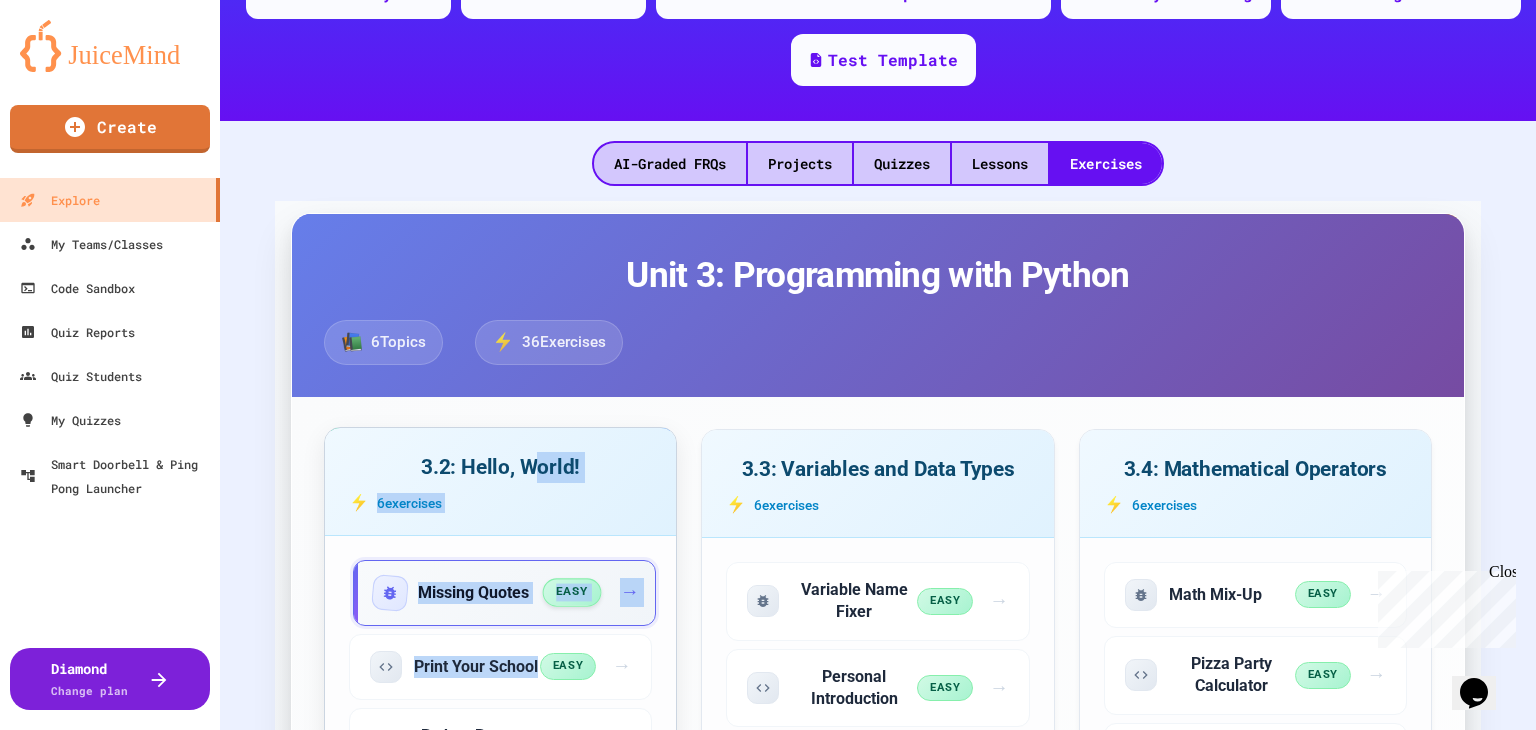 click on "Missing Quotes easy →" at bounding box center [504, 593] 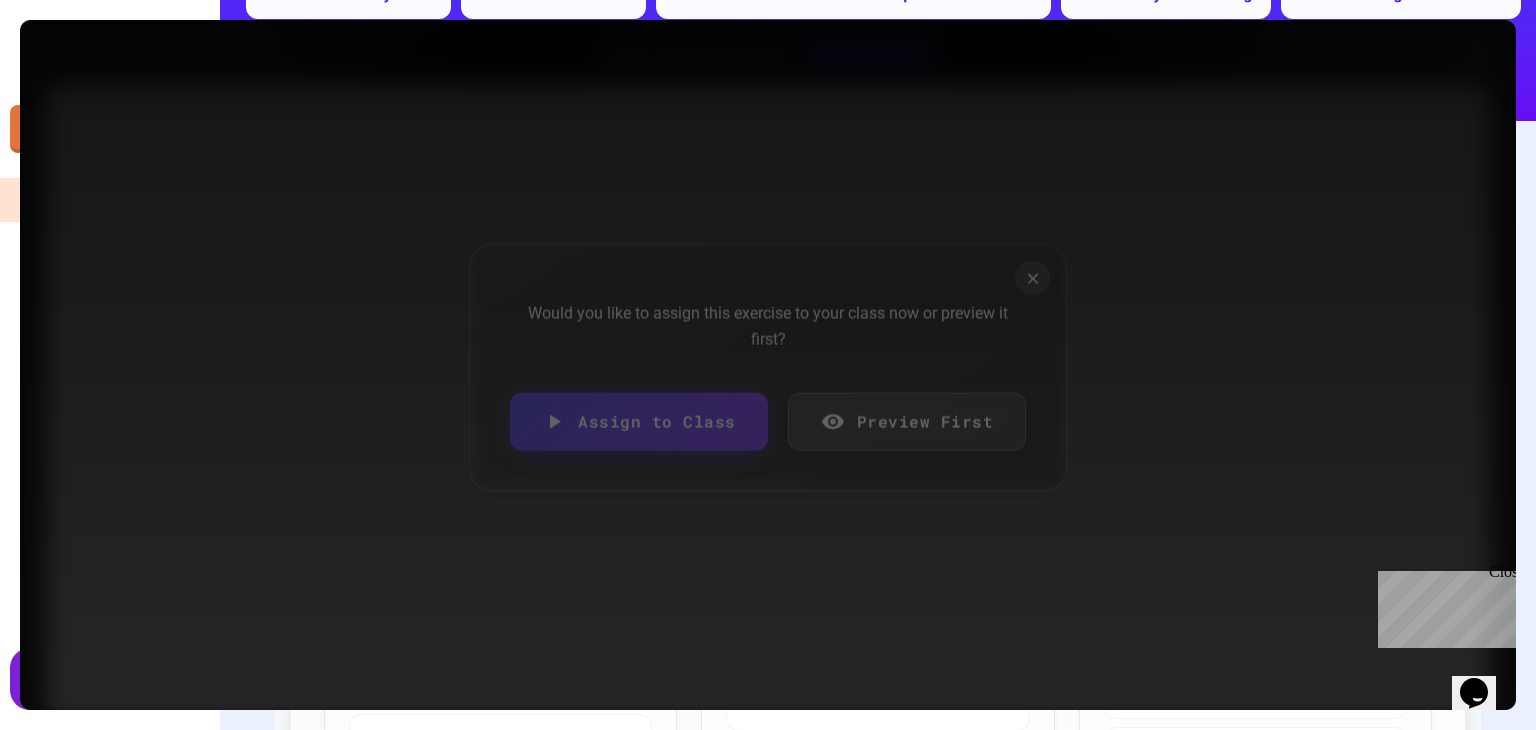 click on "Preview First" at bounding box center (907, 421) 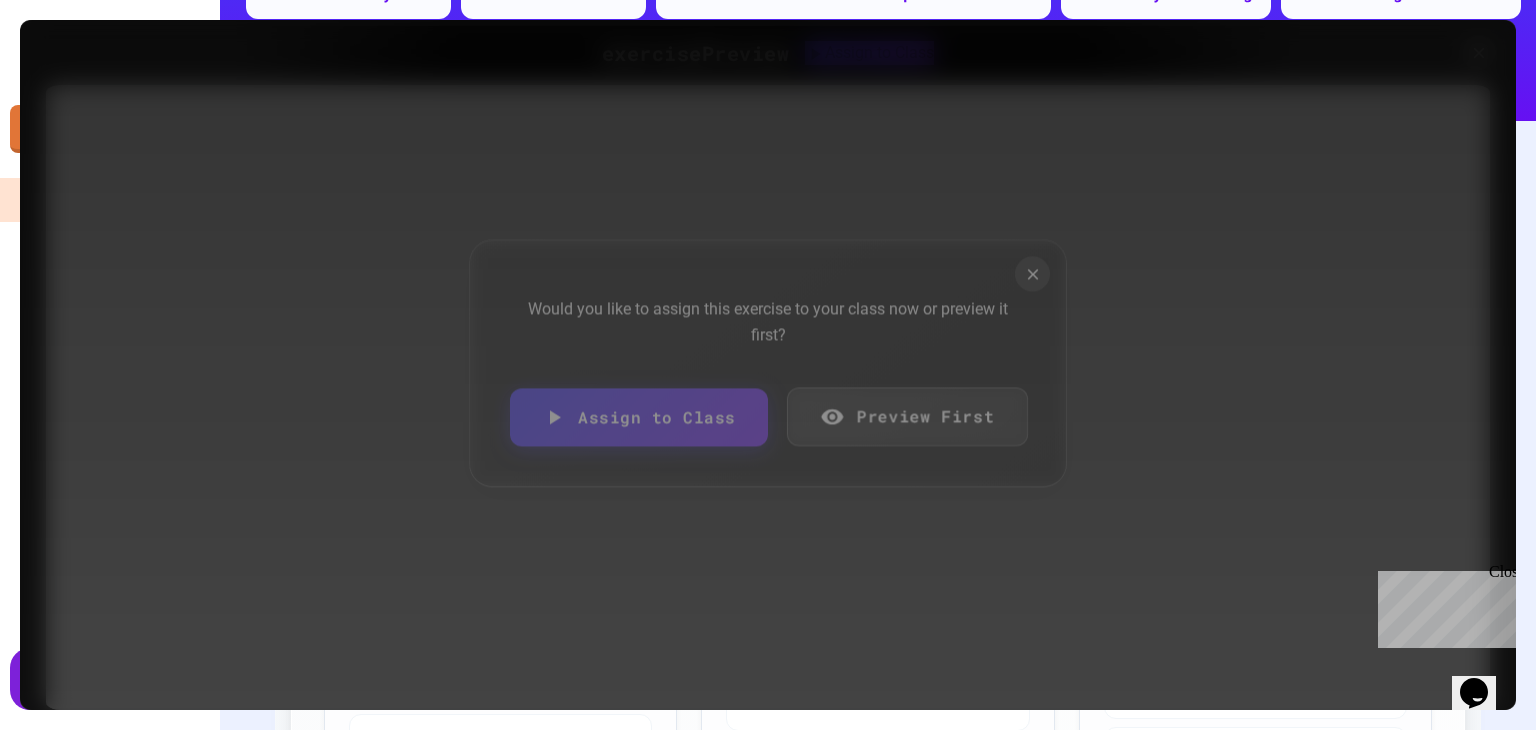 click on "Preview First" at bounding box center [906, 416] 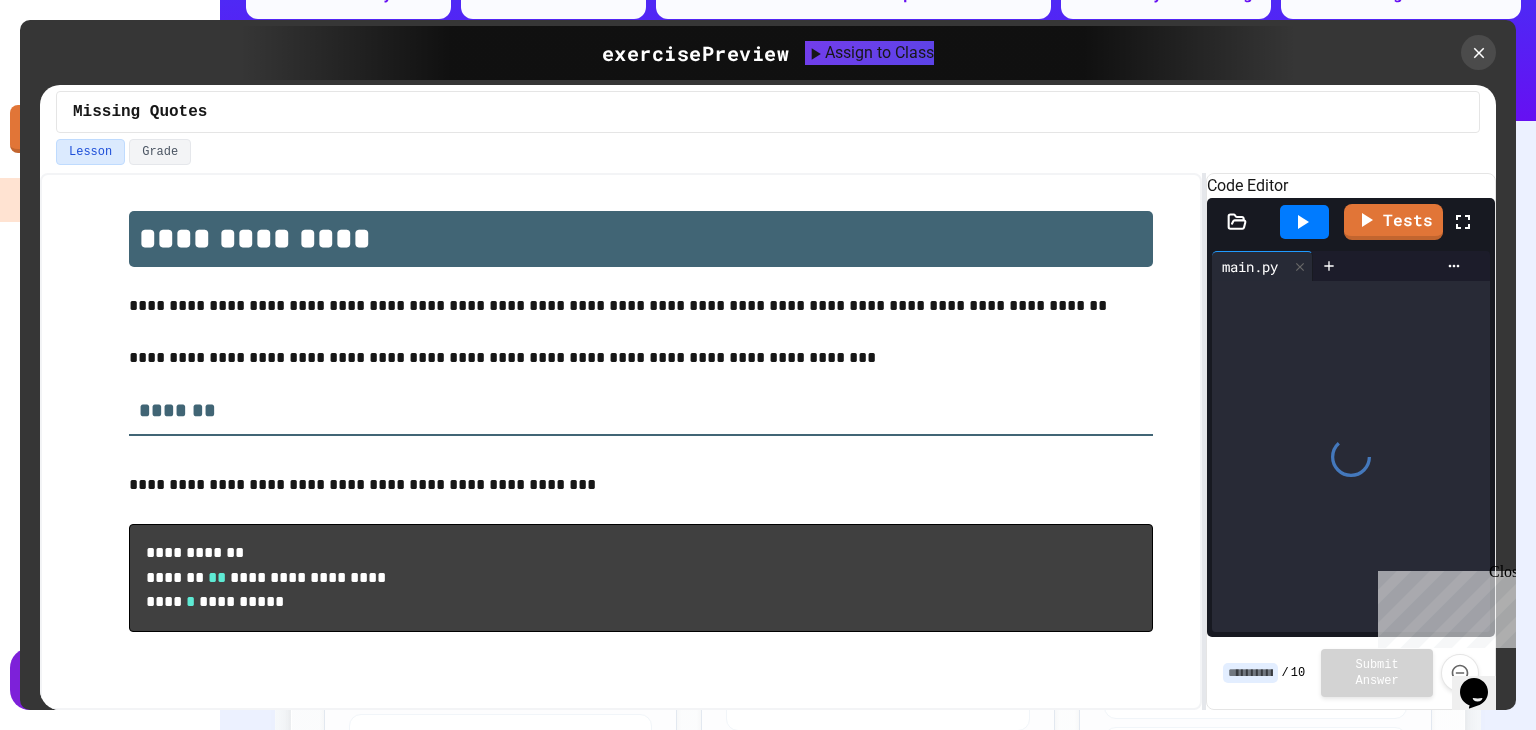 scroll, scrollTop: 0, scrollLeft: 0, axis: both 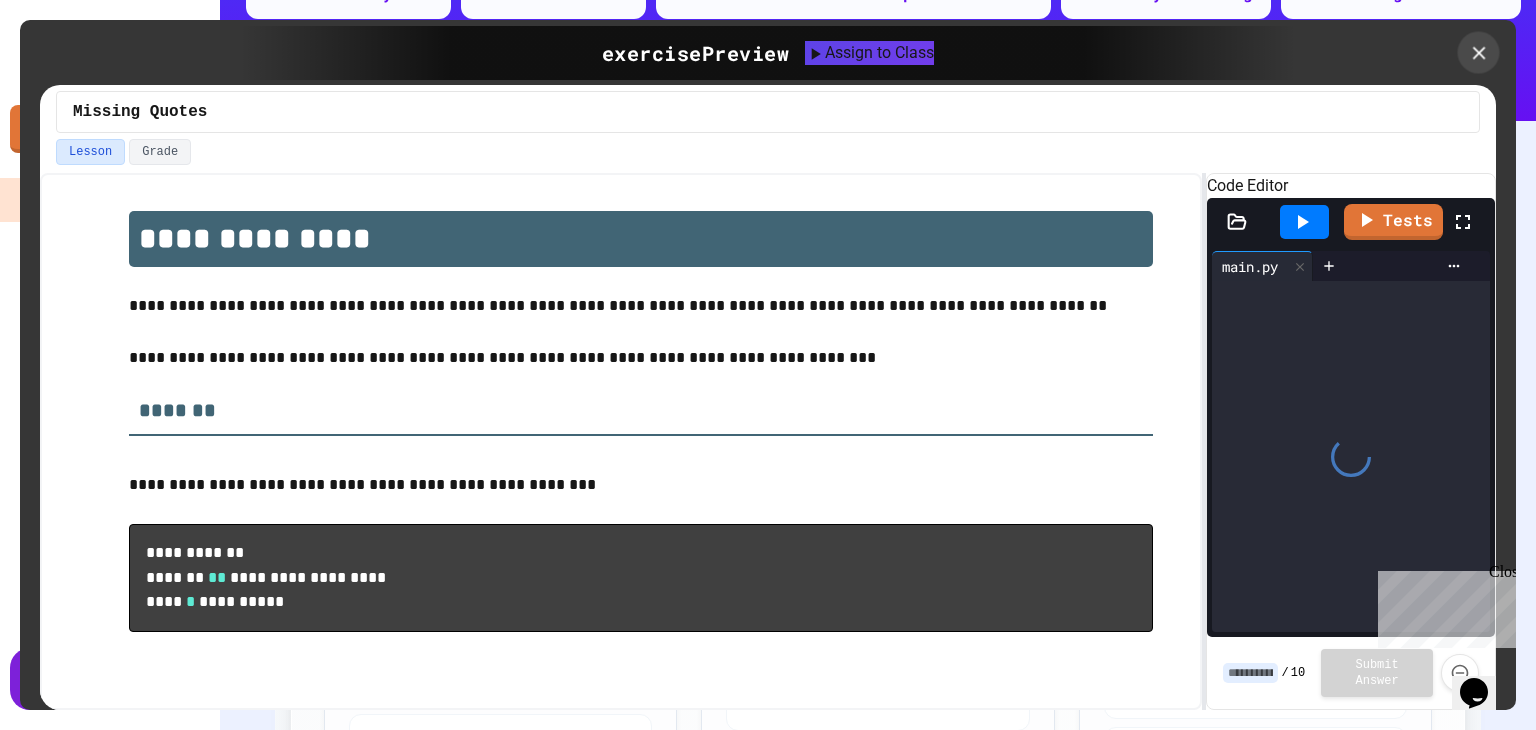click 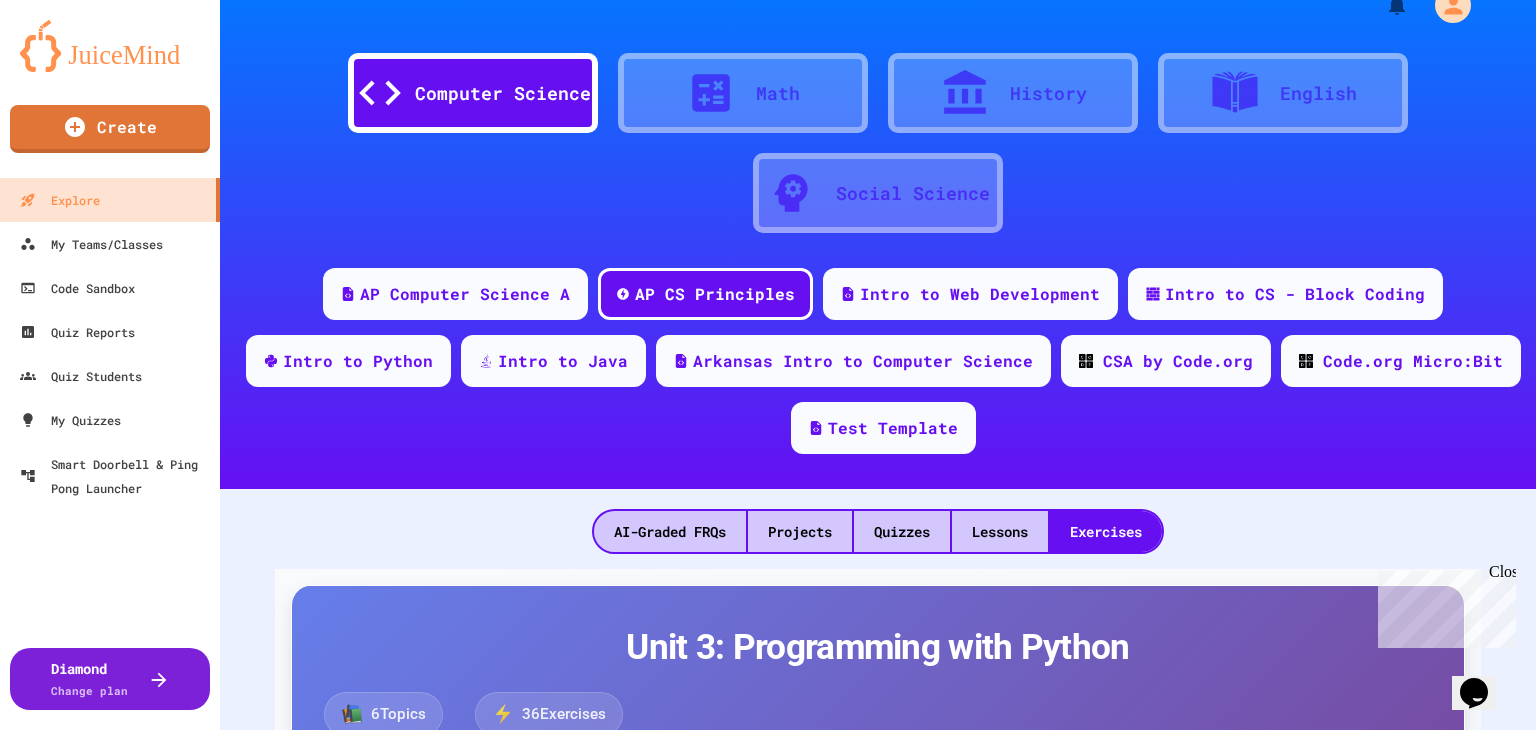 scroll, scrollTop: 0, scrollLeft: 0, axis: both 